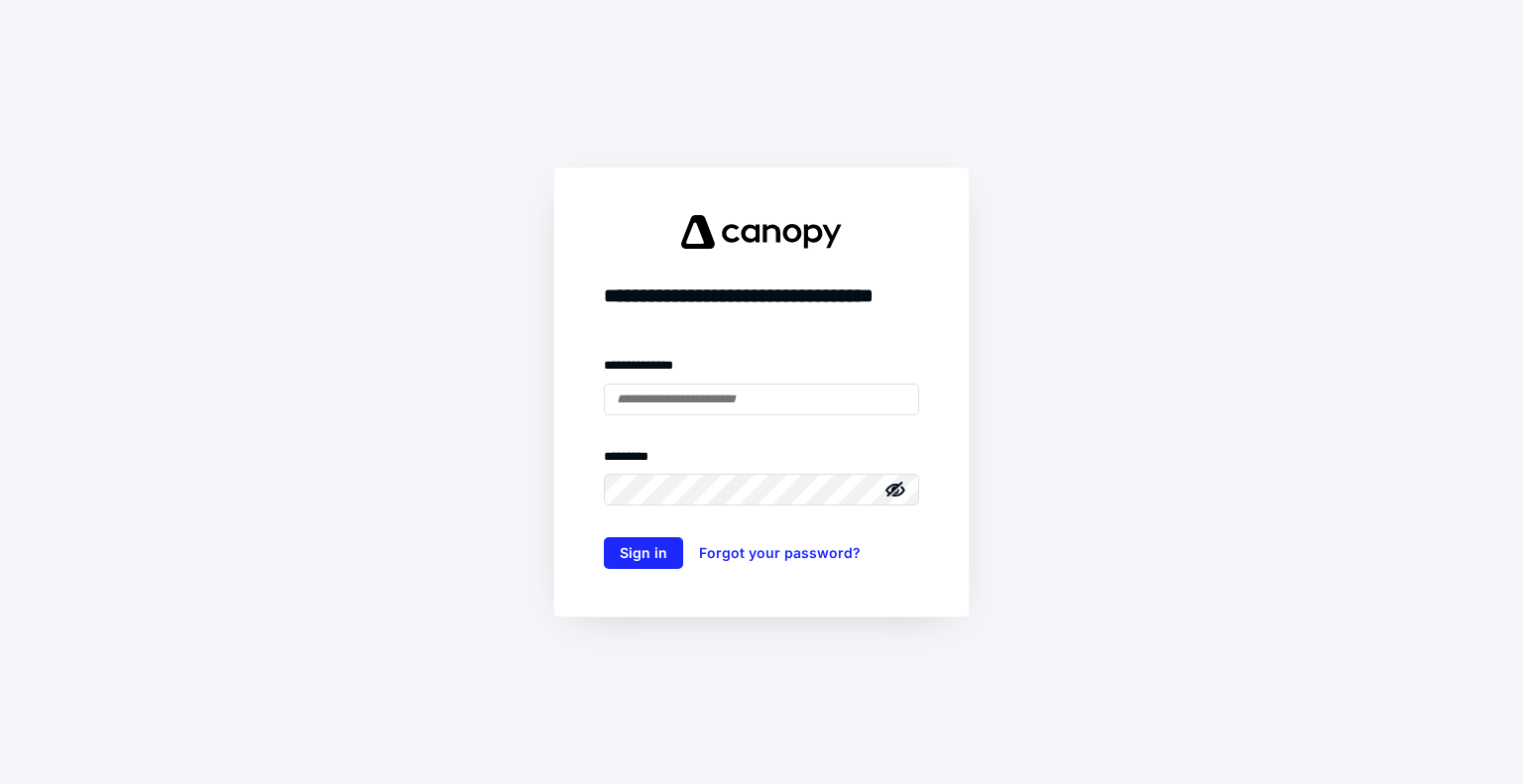 scroll, scrollTop: 0, scrollLeft: 0, axis: both 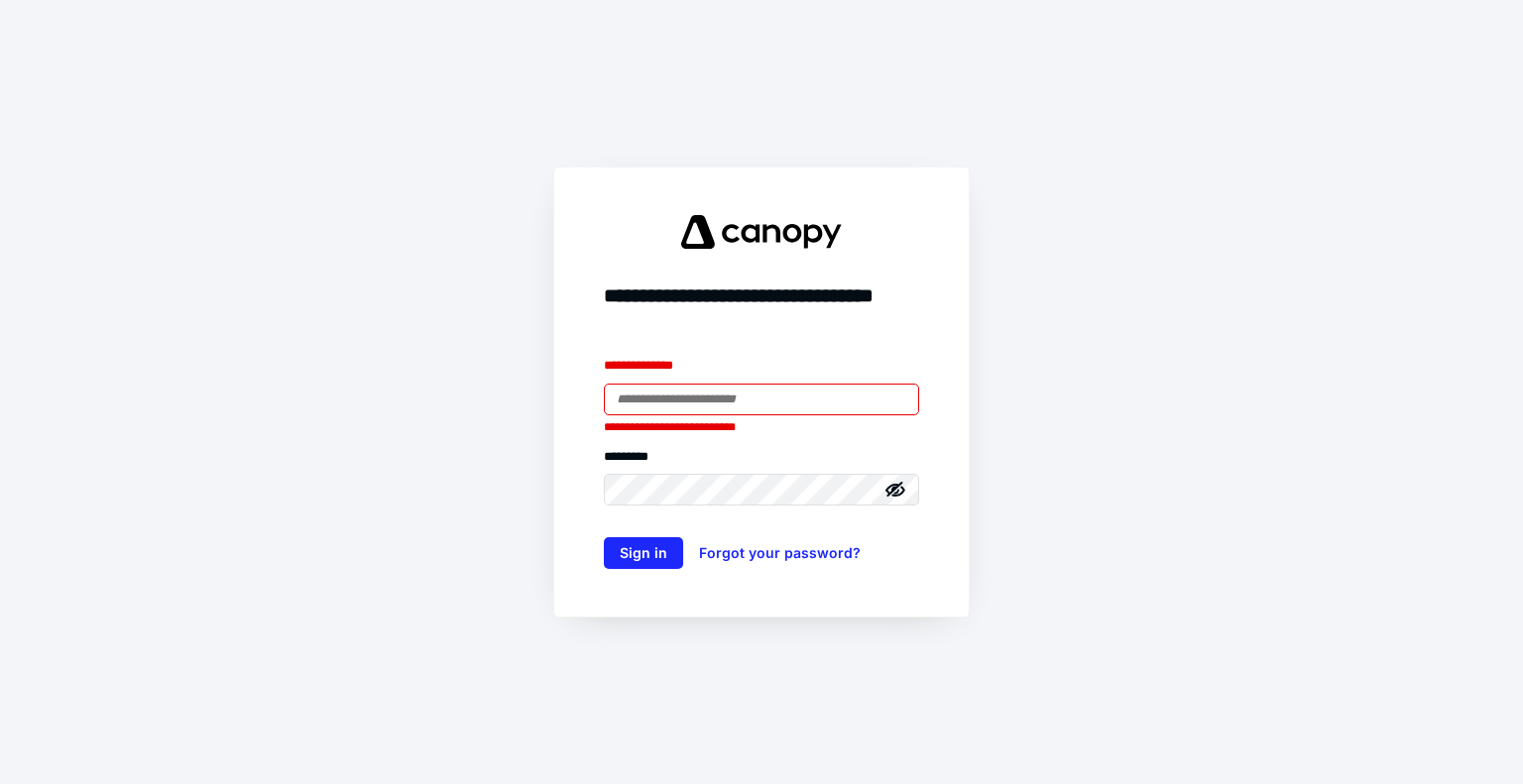 drag, startPoint x: 690, startPoint y: 403, endPoint x: 696, endPoint y: 415, distance: 13.416408 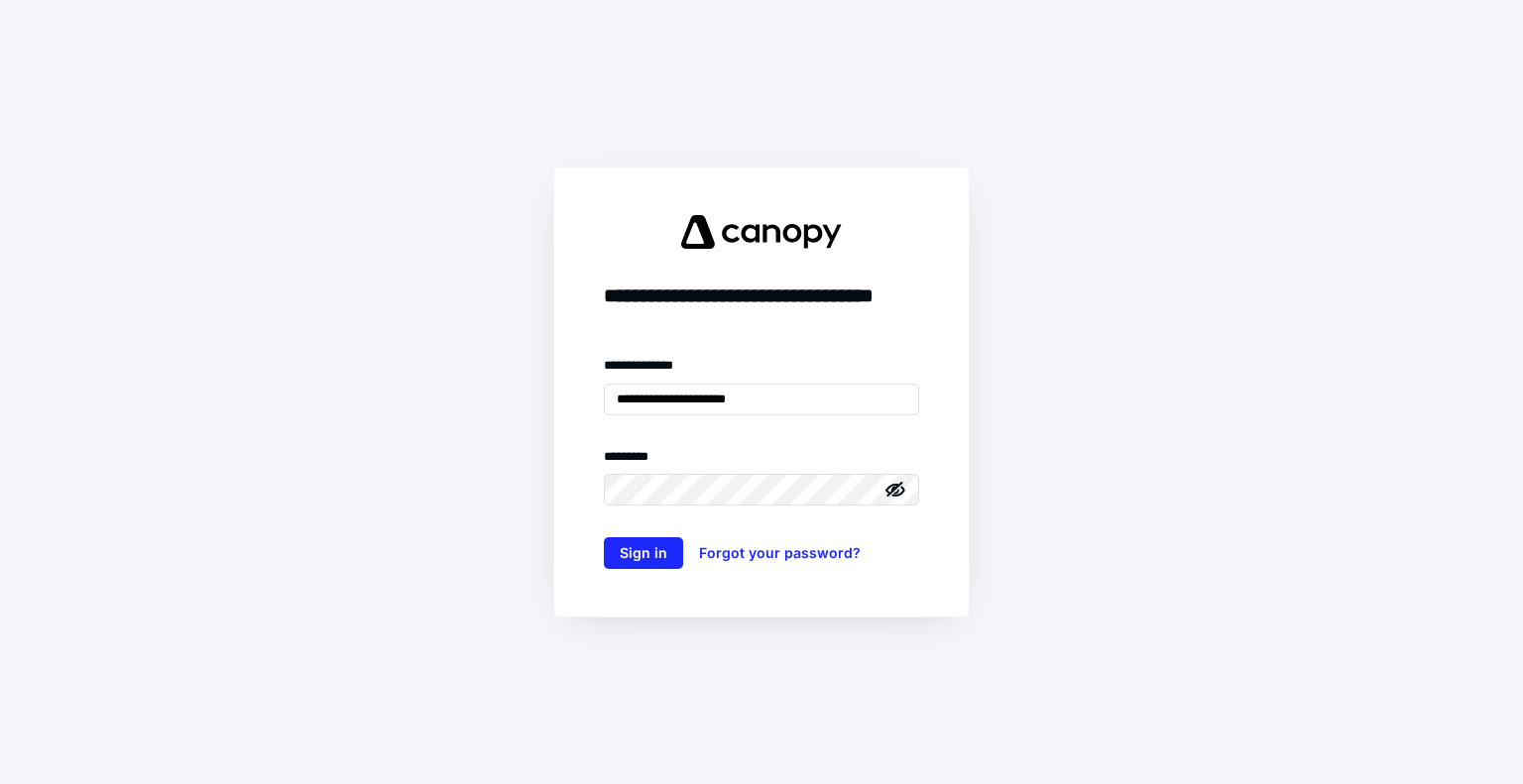 click 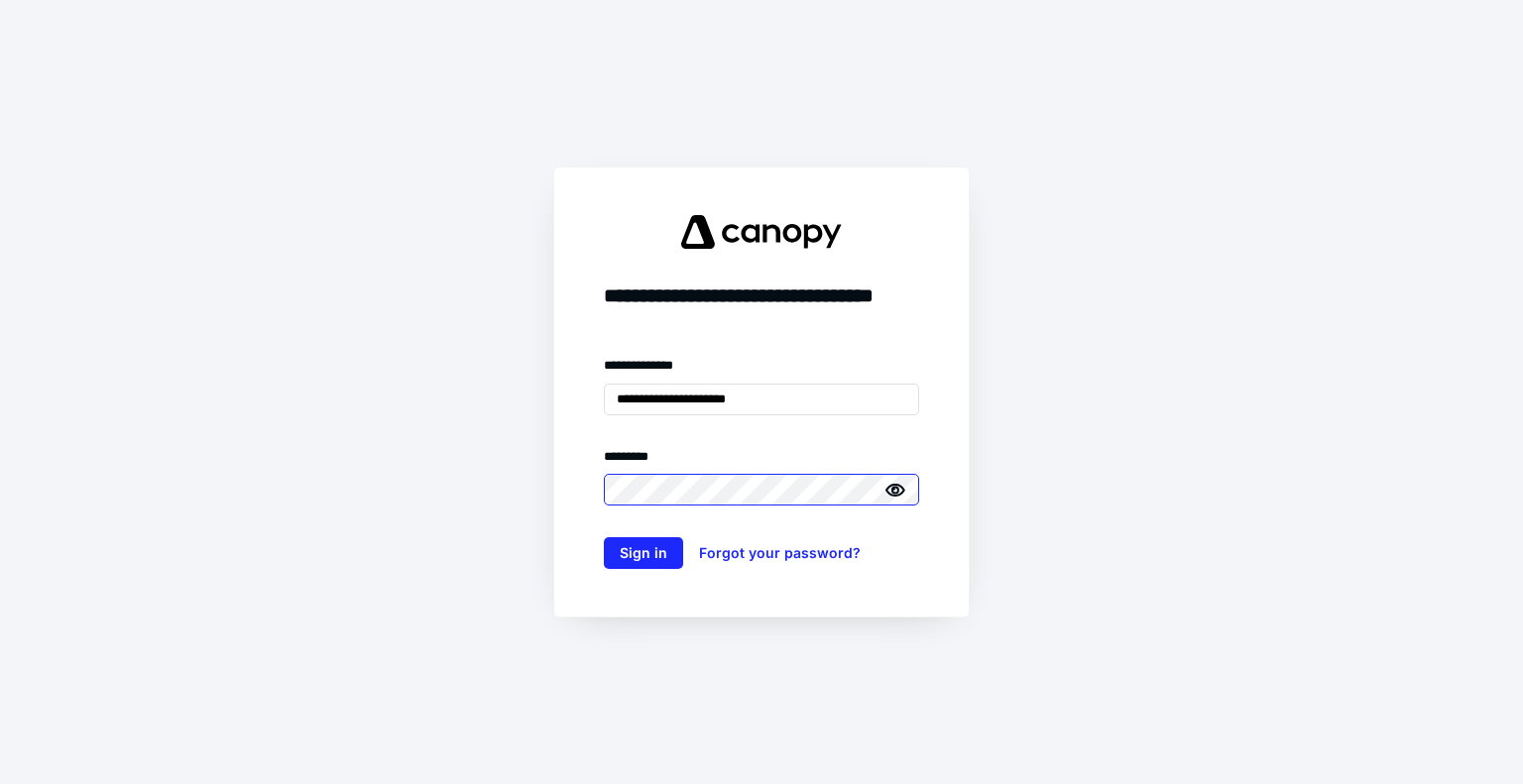 click on "Sign in" at bounding box center (644, 553) 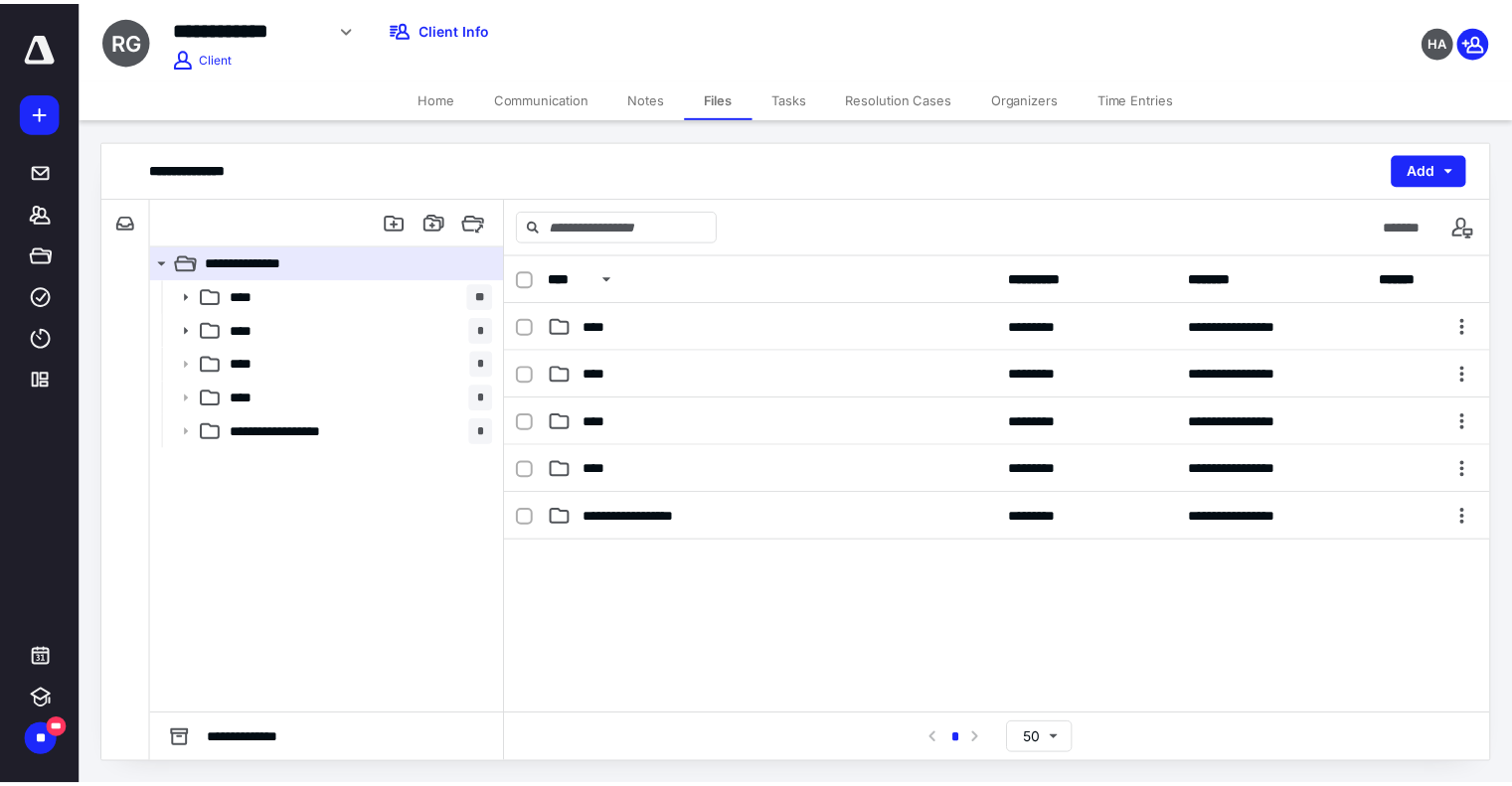 scroll, scrollTop: 0, scrollLeft: 0, axis: both 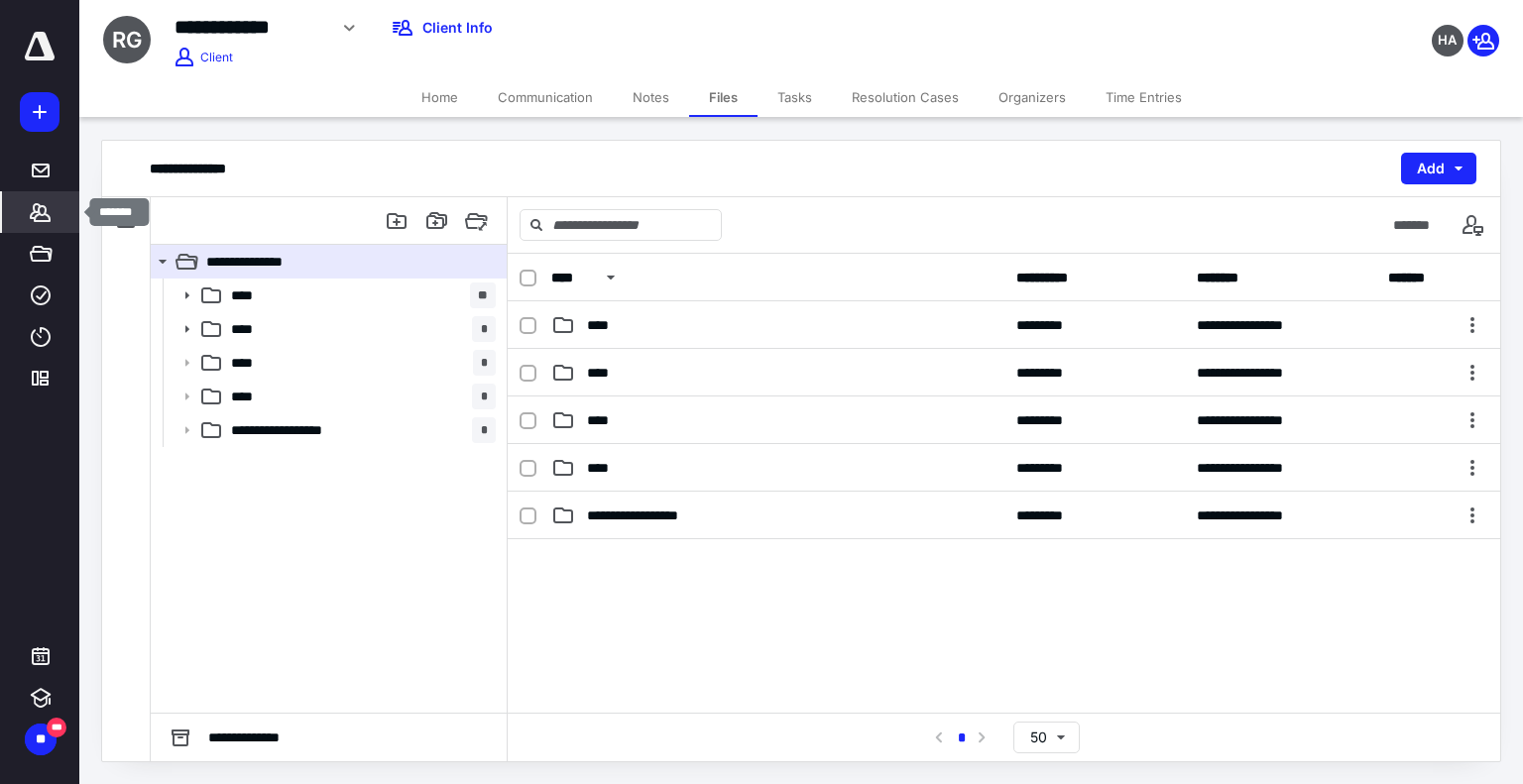drag, startPoint x: 41, startPoint y: 212, endPoint x: 78, endPoint y: 195, distance: 40.71855 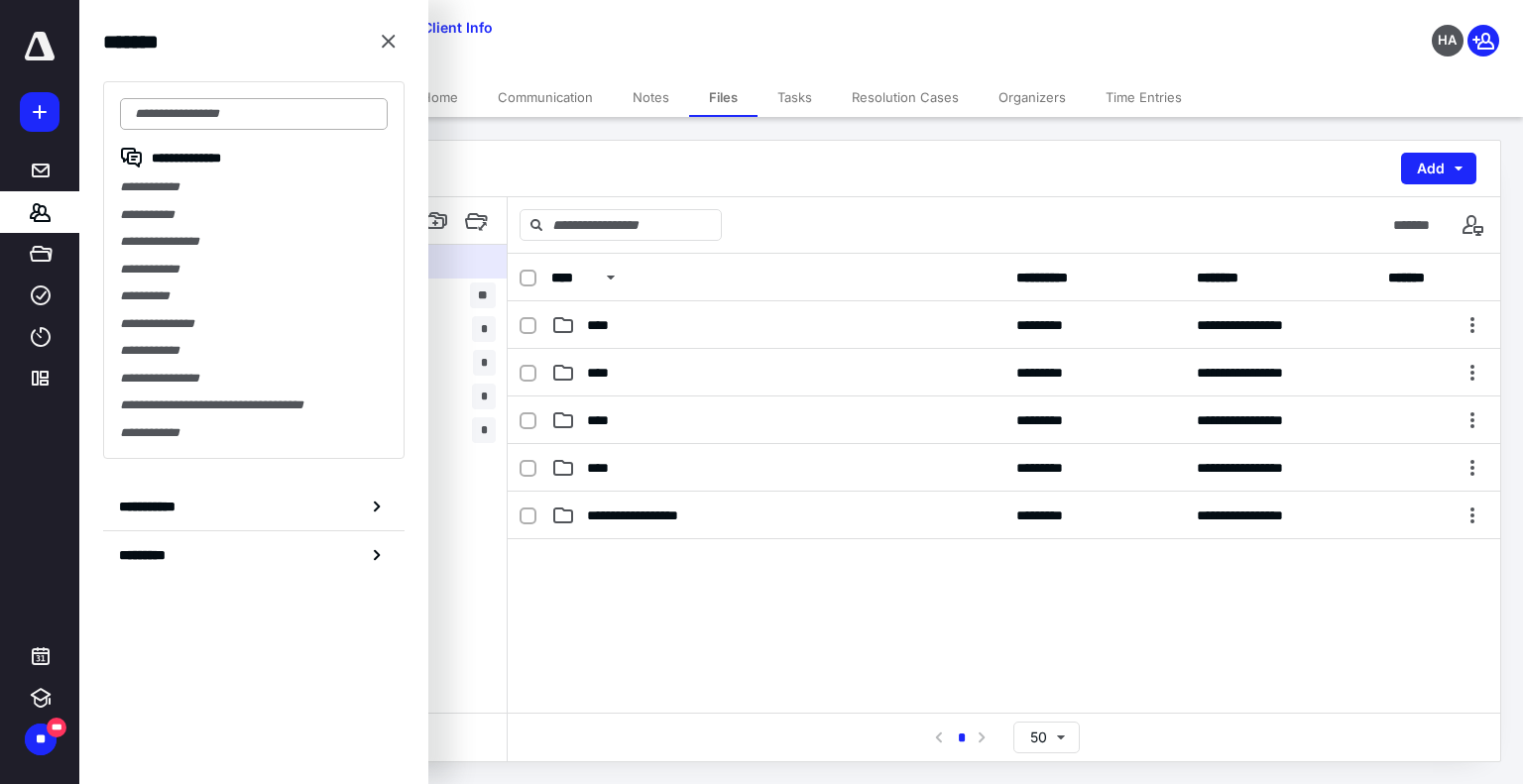 click at bounding box center [254, 114] 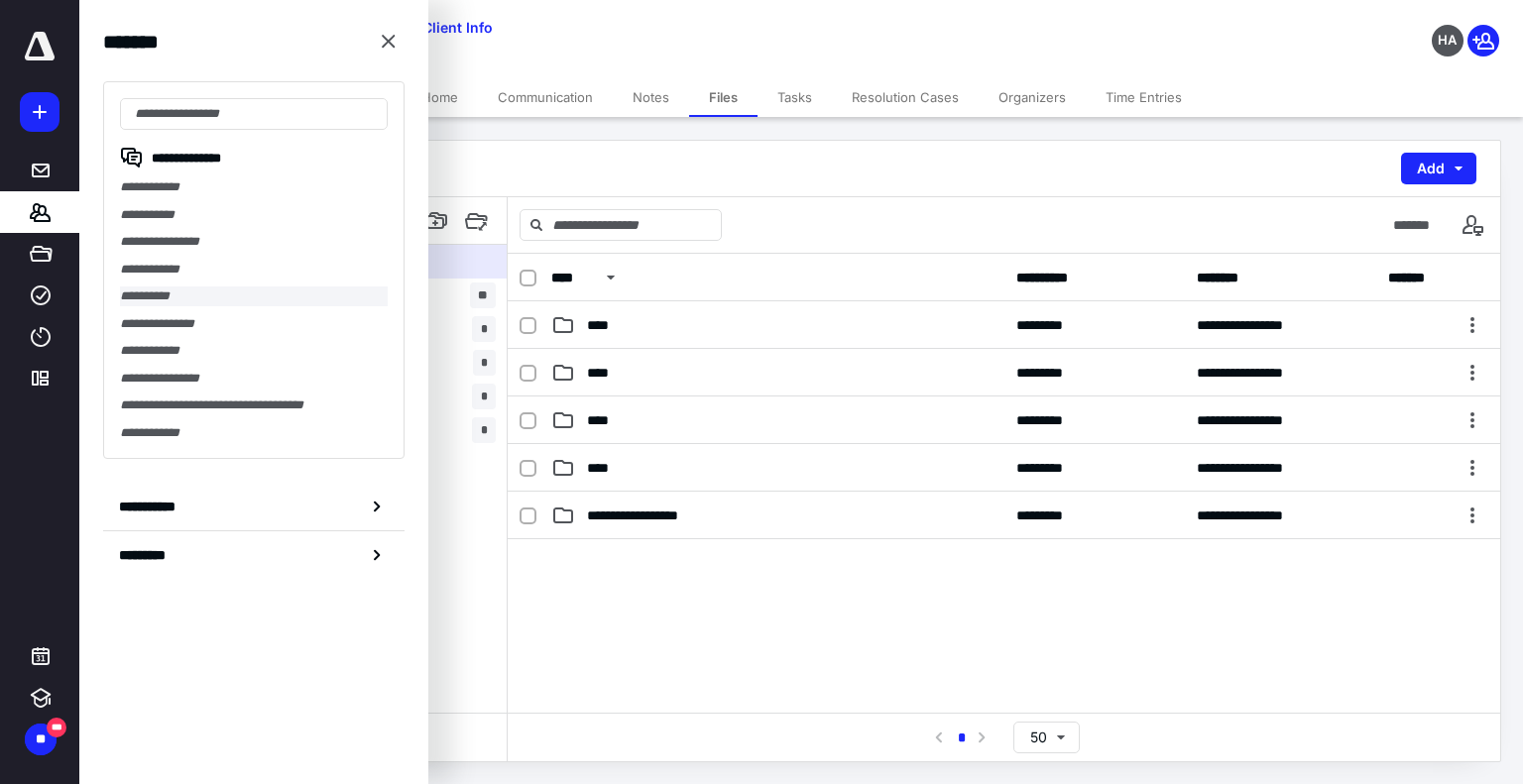 click on "**********" at bounding box center (254, 296) 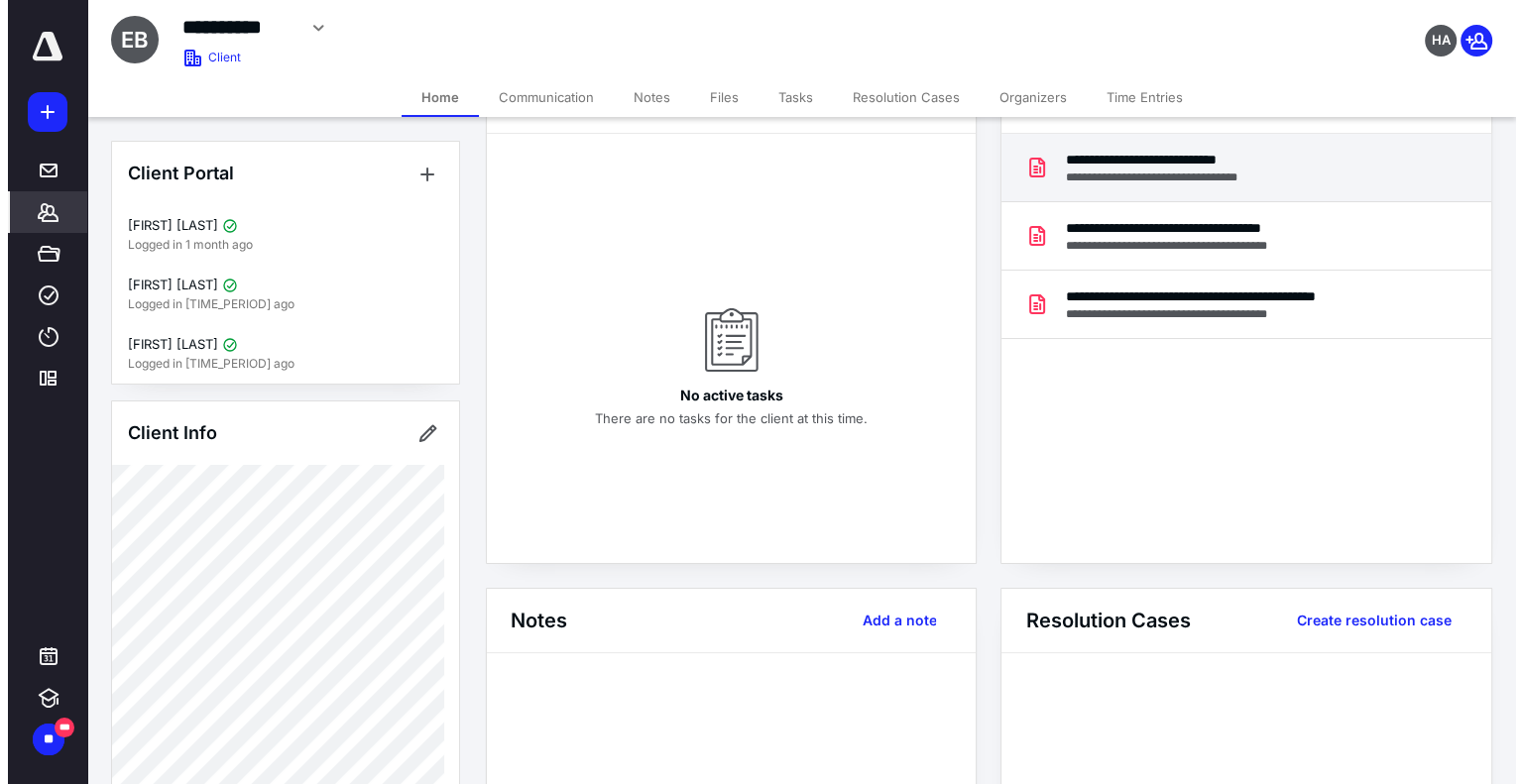 scroll, scrollTop: 0, scrollLeft: 0, axis: both 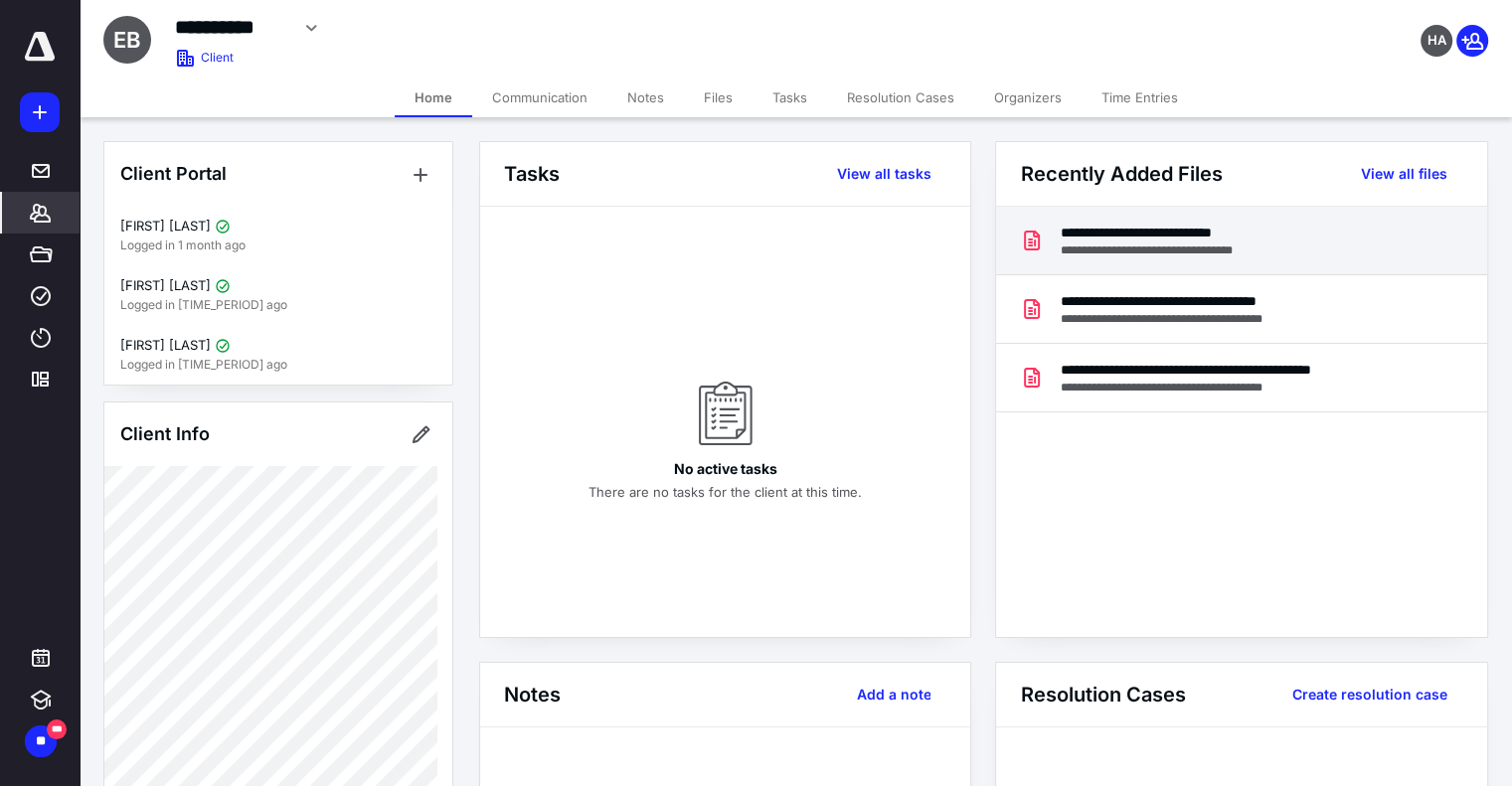 click on "**********" at bounding box center [1178, 250] 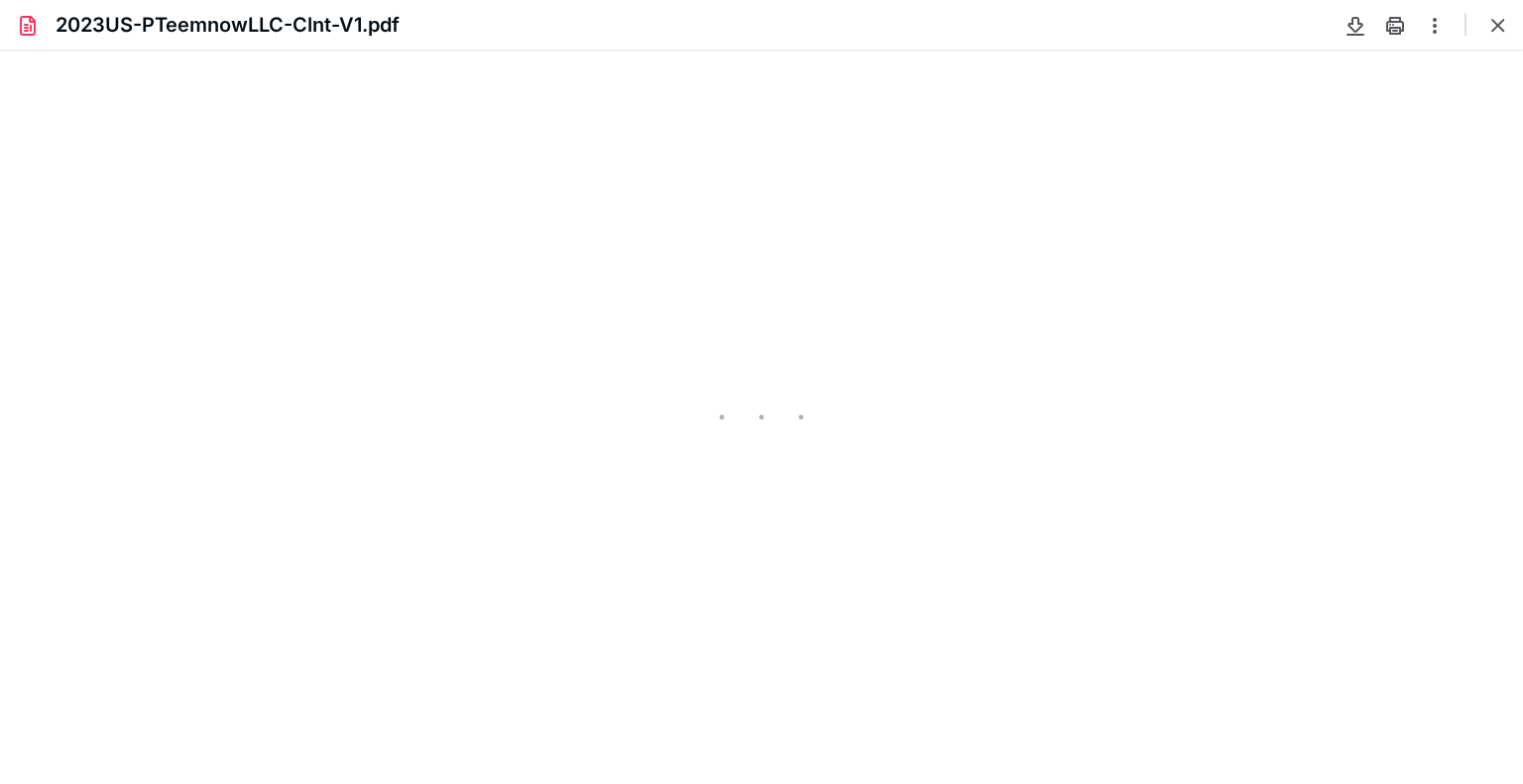 scroll, scrollTop: 0, scrollLeft: 0, axis: both 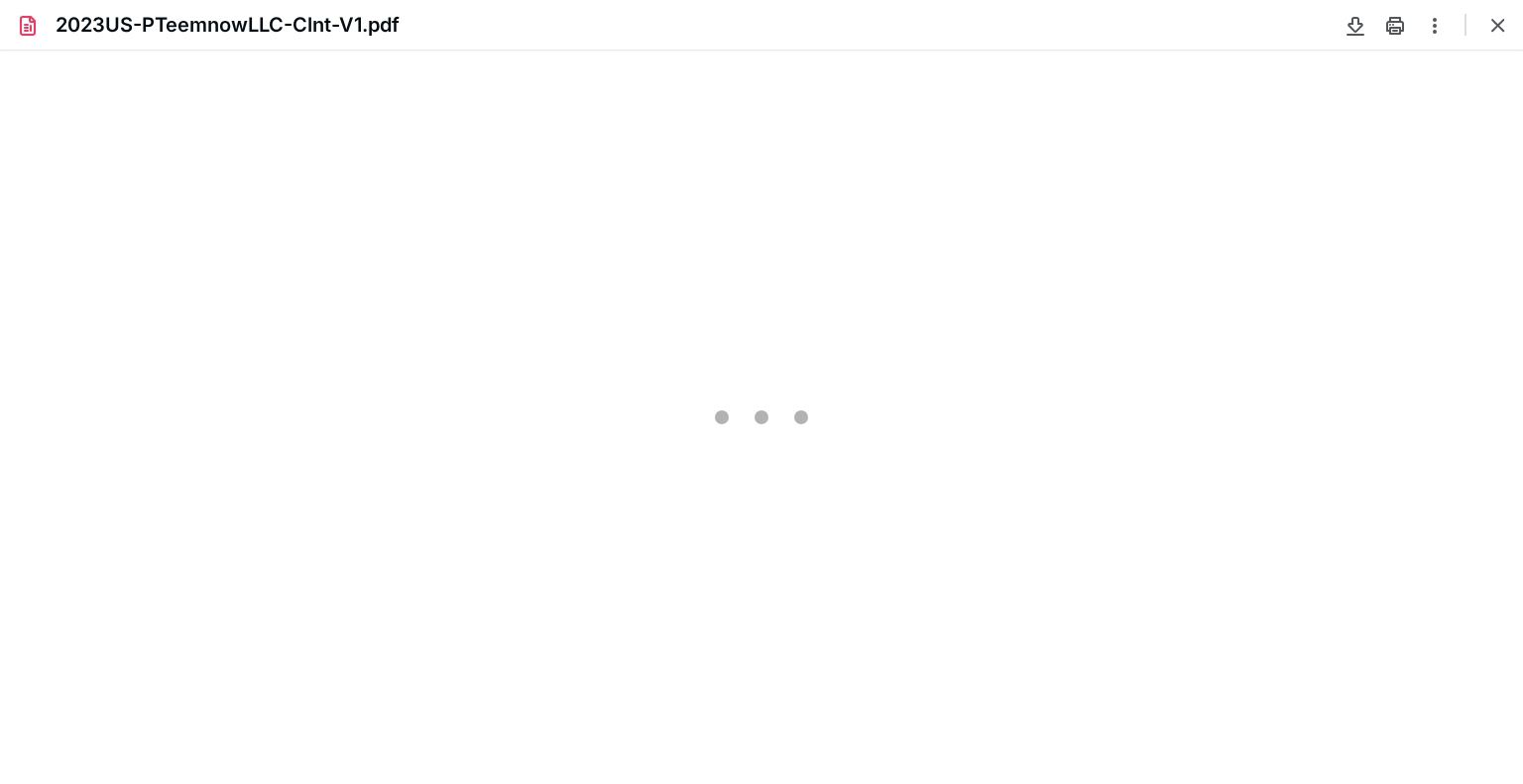 type on "89" 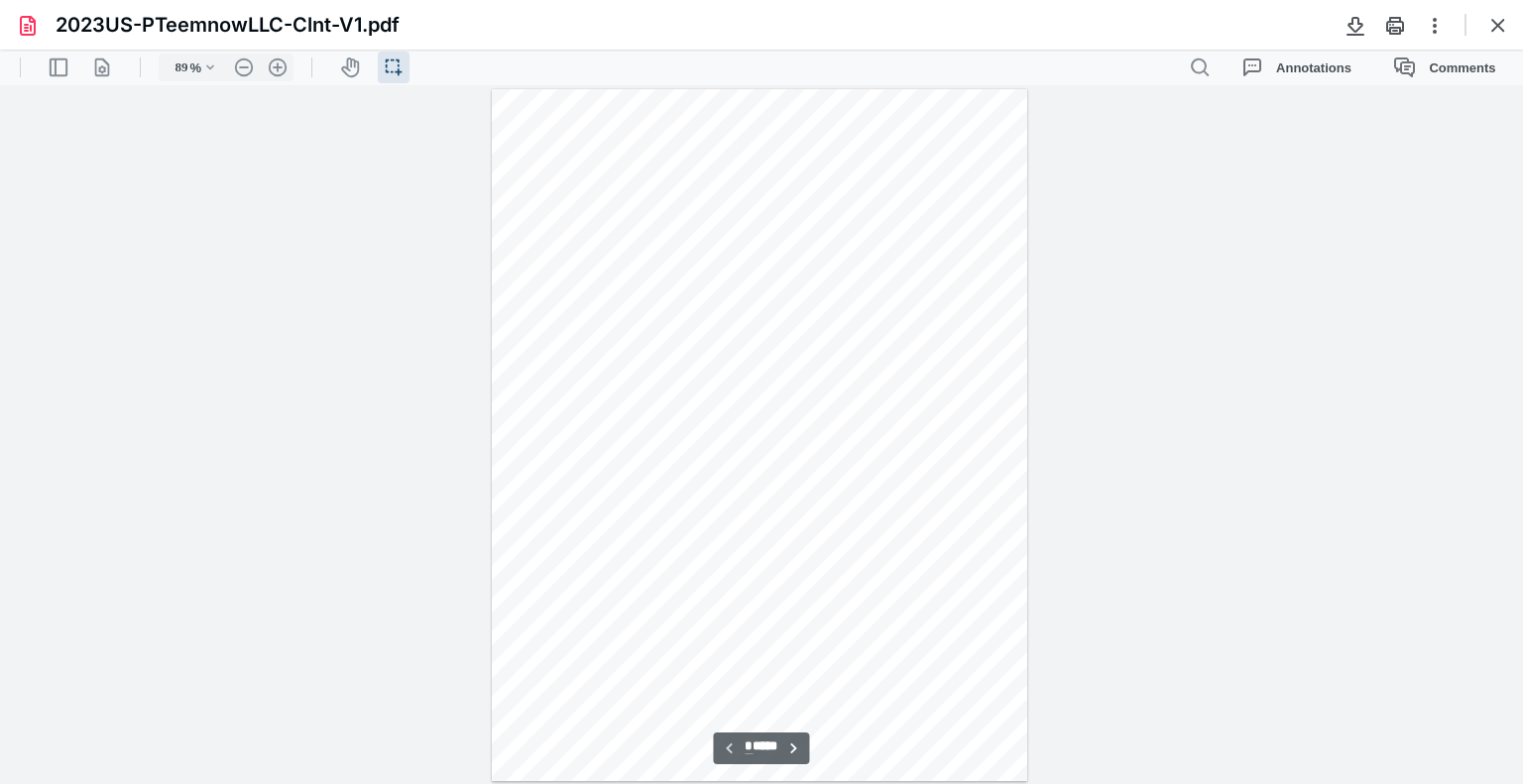 scroll, scrollTop: 40, scrollLeft: 0, axis: vertical 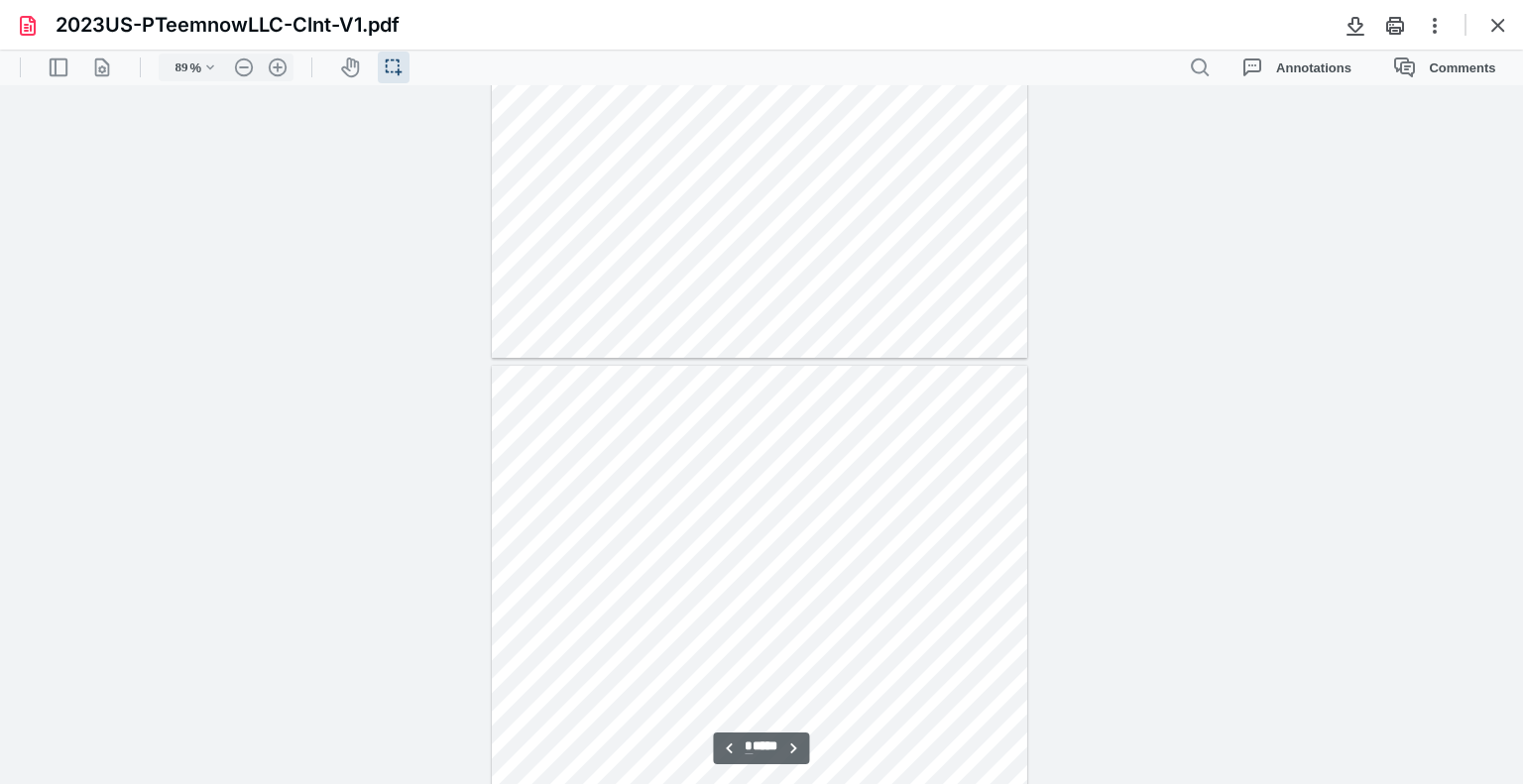 type on "*" 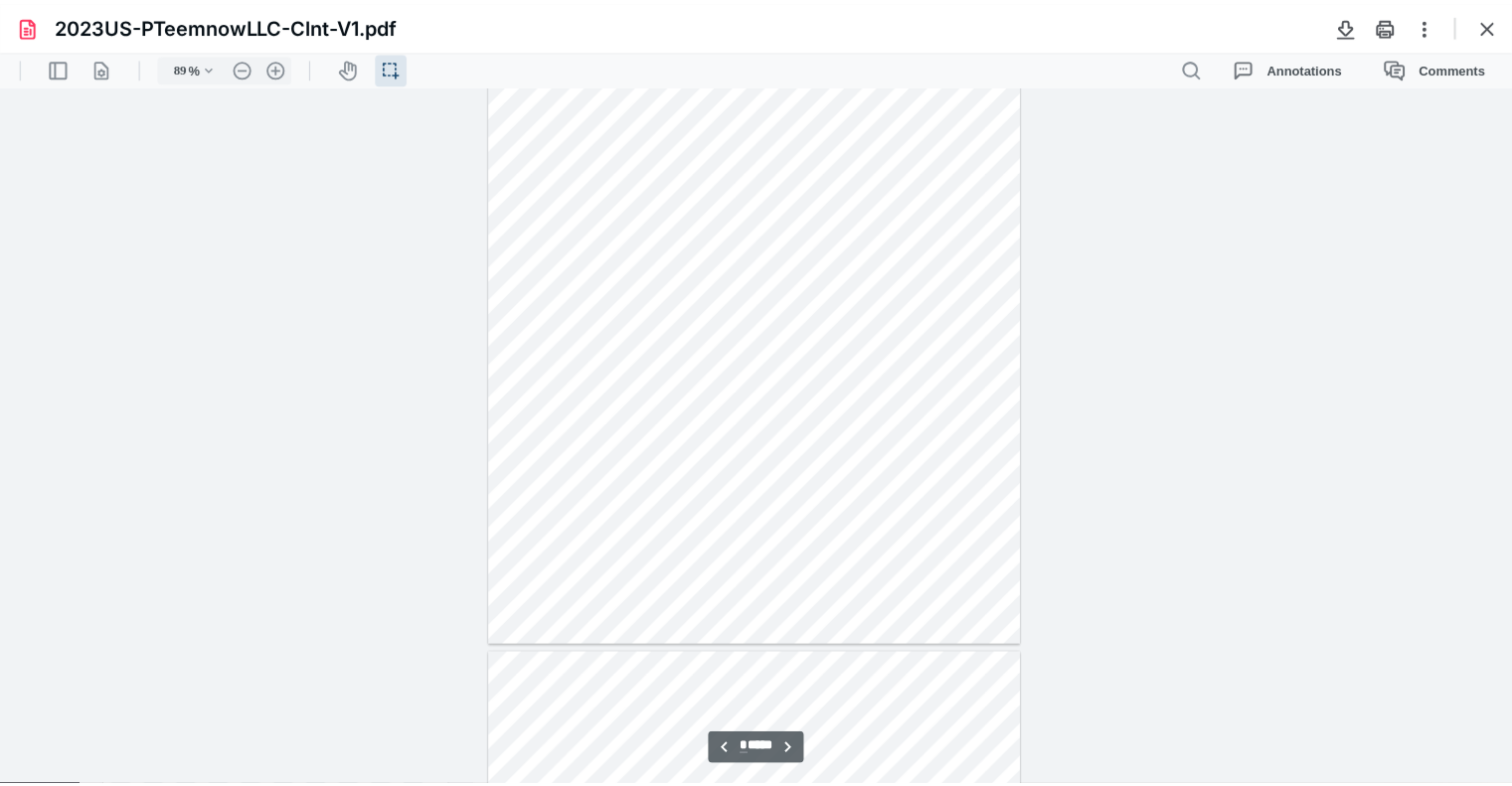 scroll, scrollTop: 2921, scrollLeft: 0, axis: vertical 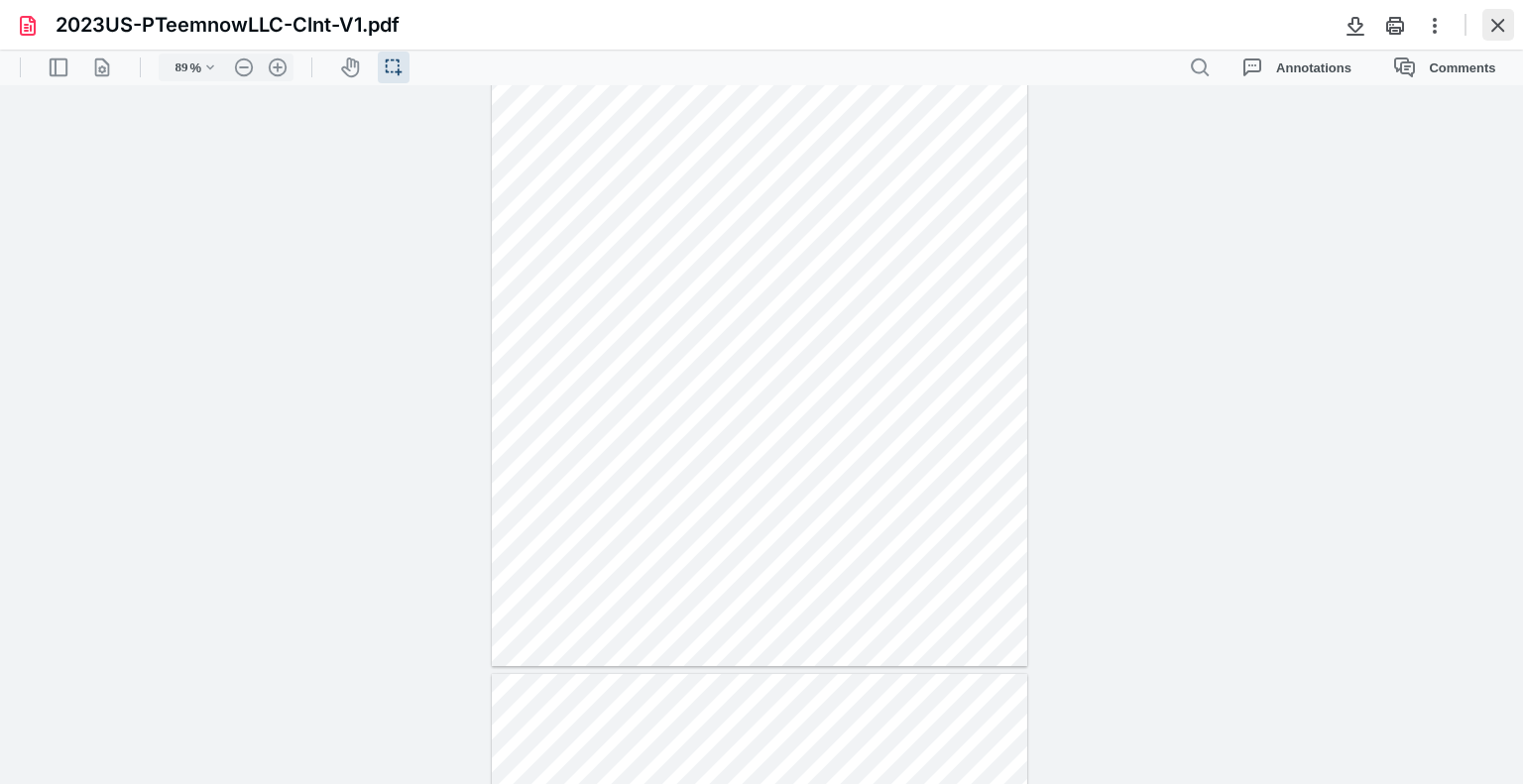 click at bounding box center (1498, 25) 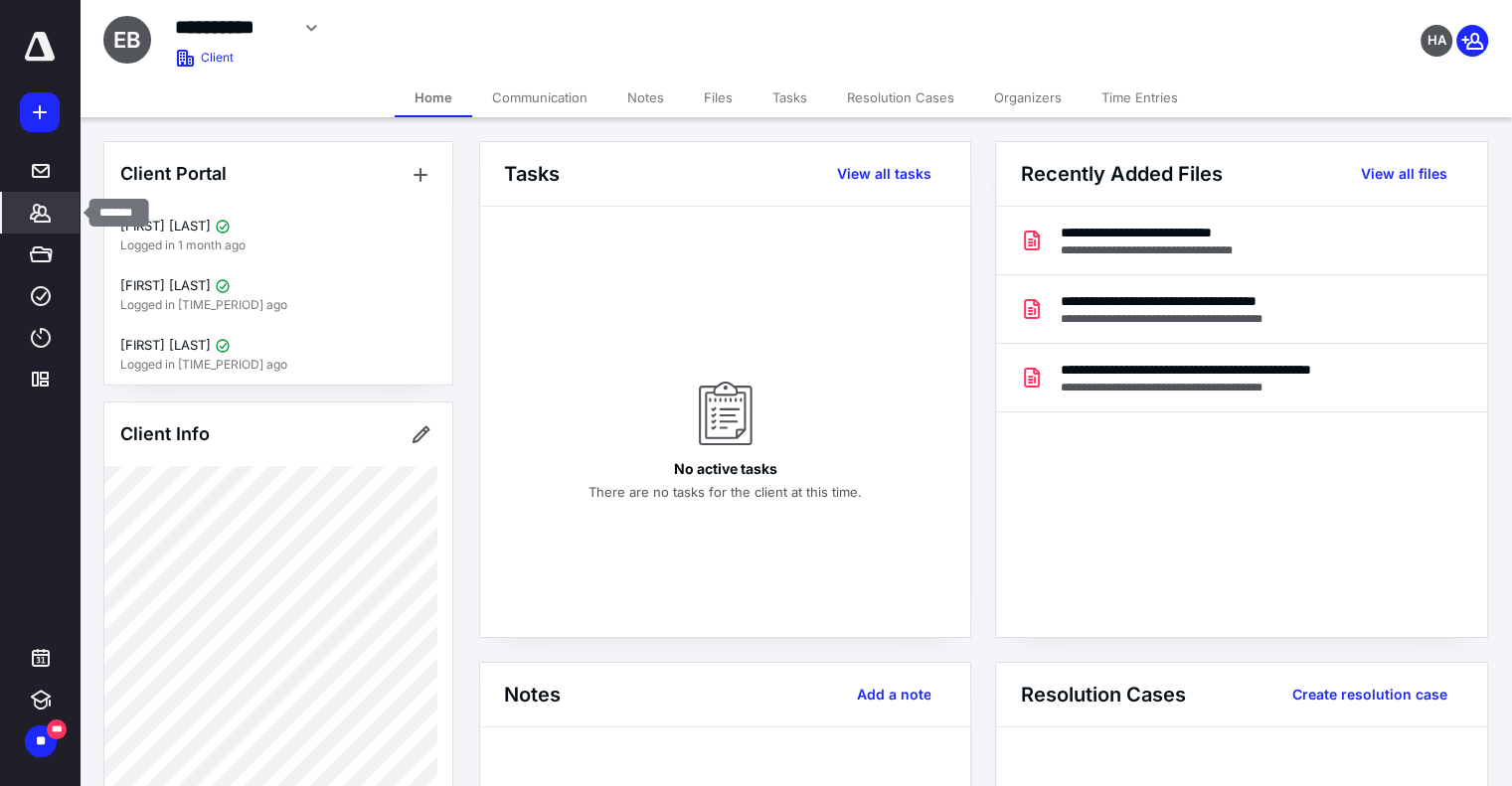 click 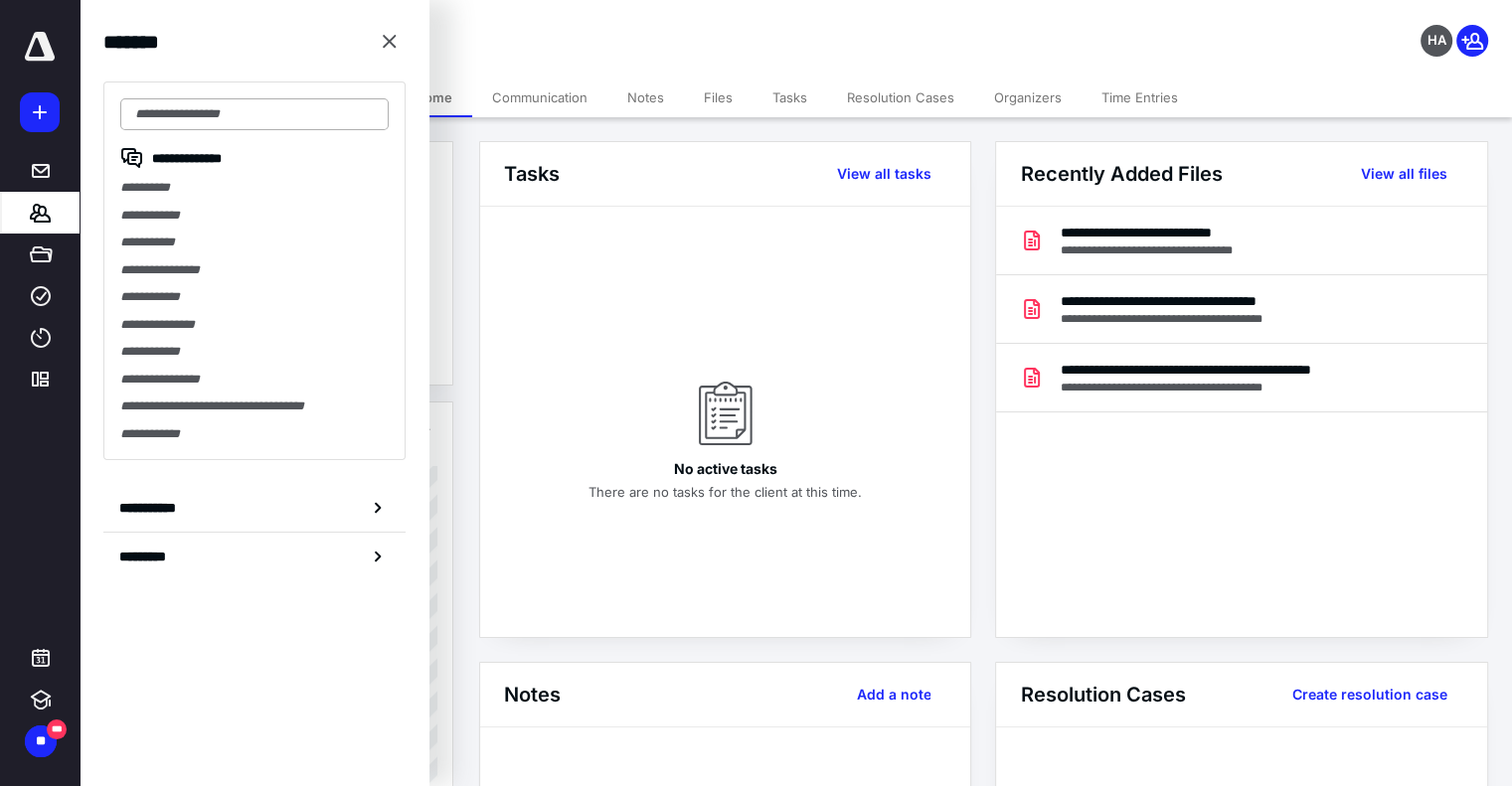 click at bounding box center [254, 114] 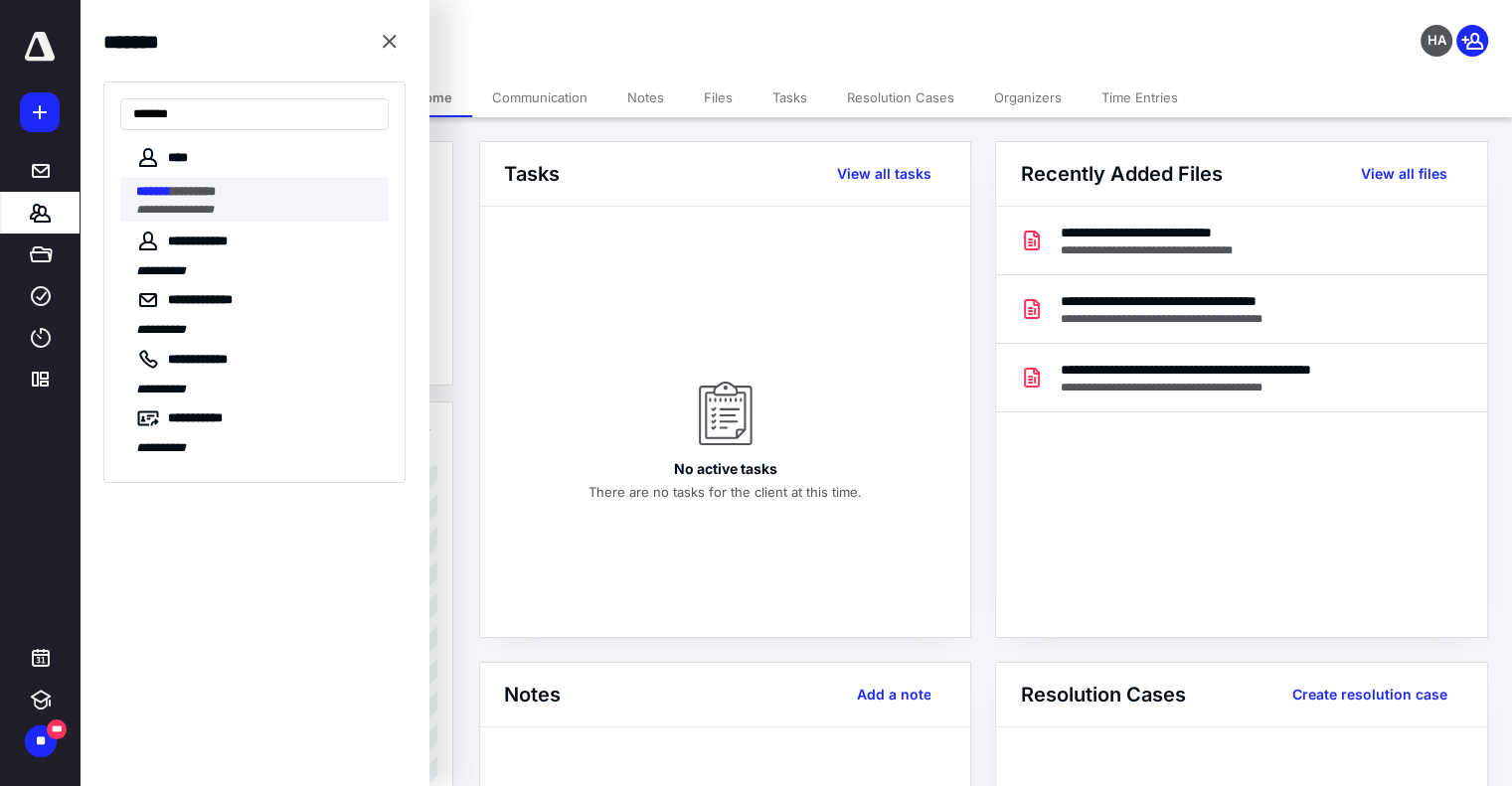 type on "*******" 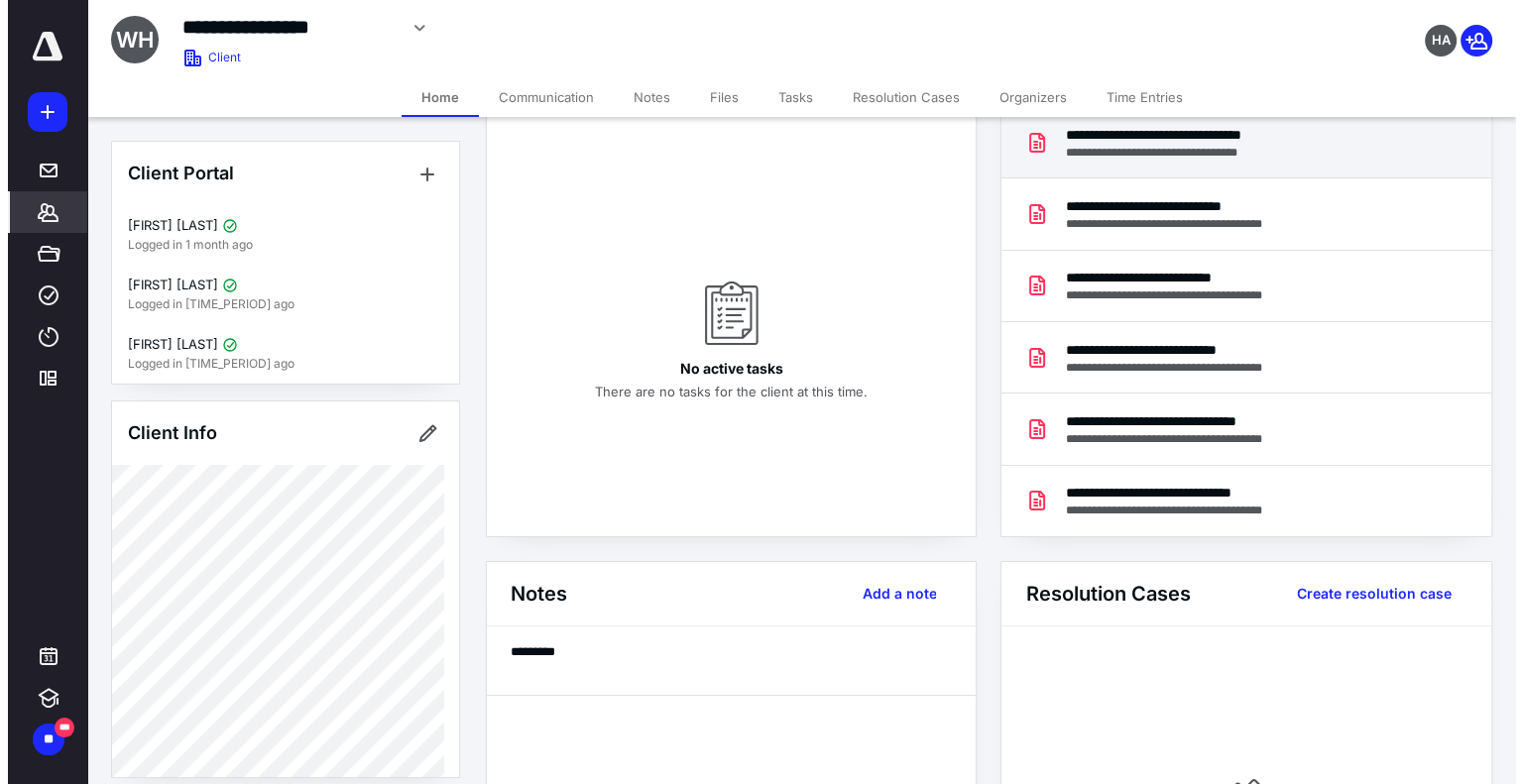 scroll, scrollTop: 0, scrollLeft: 0, axis: both 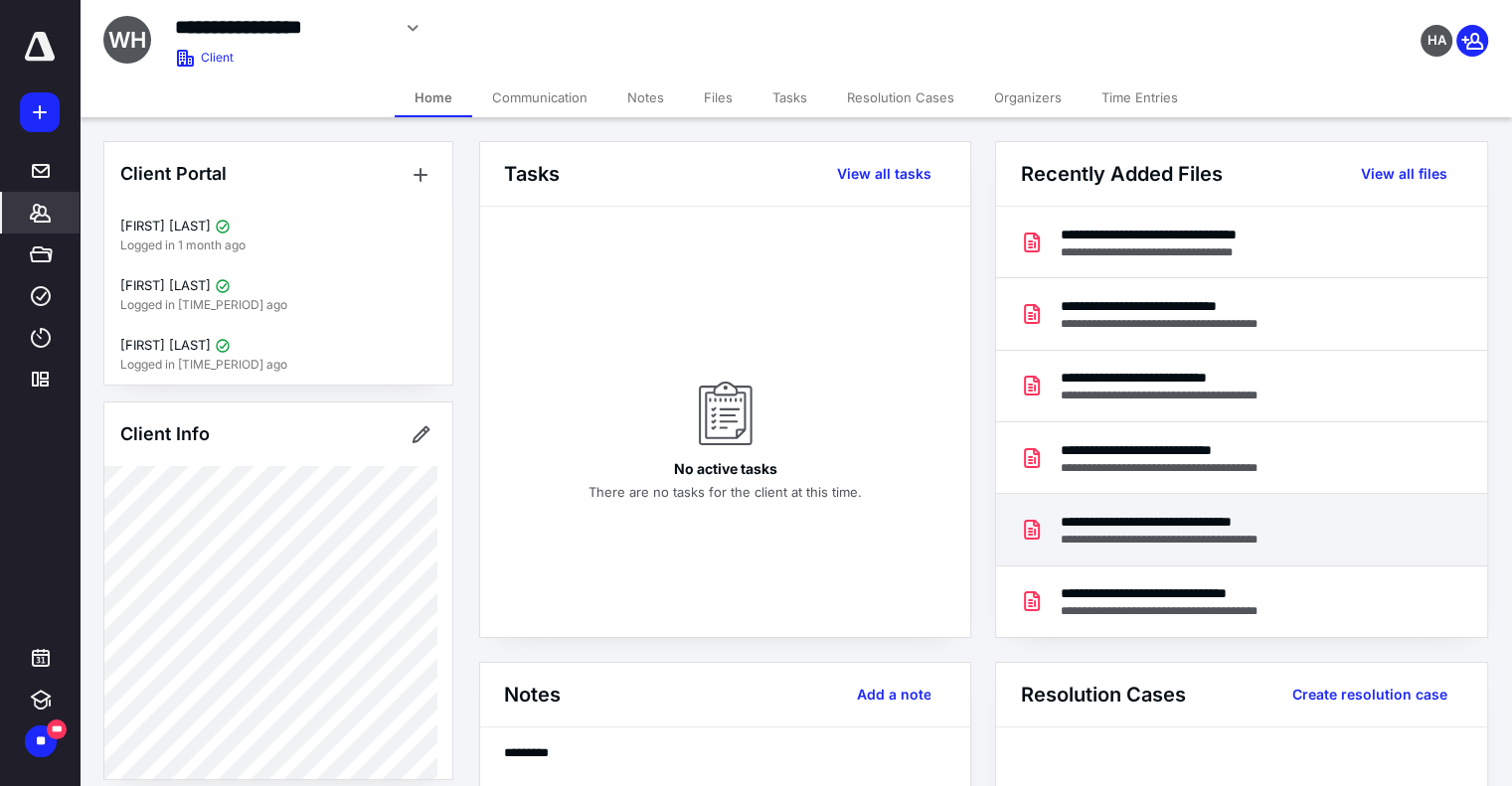 click on "**********" at bounding box center (1182, 522) 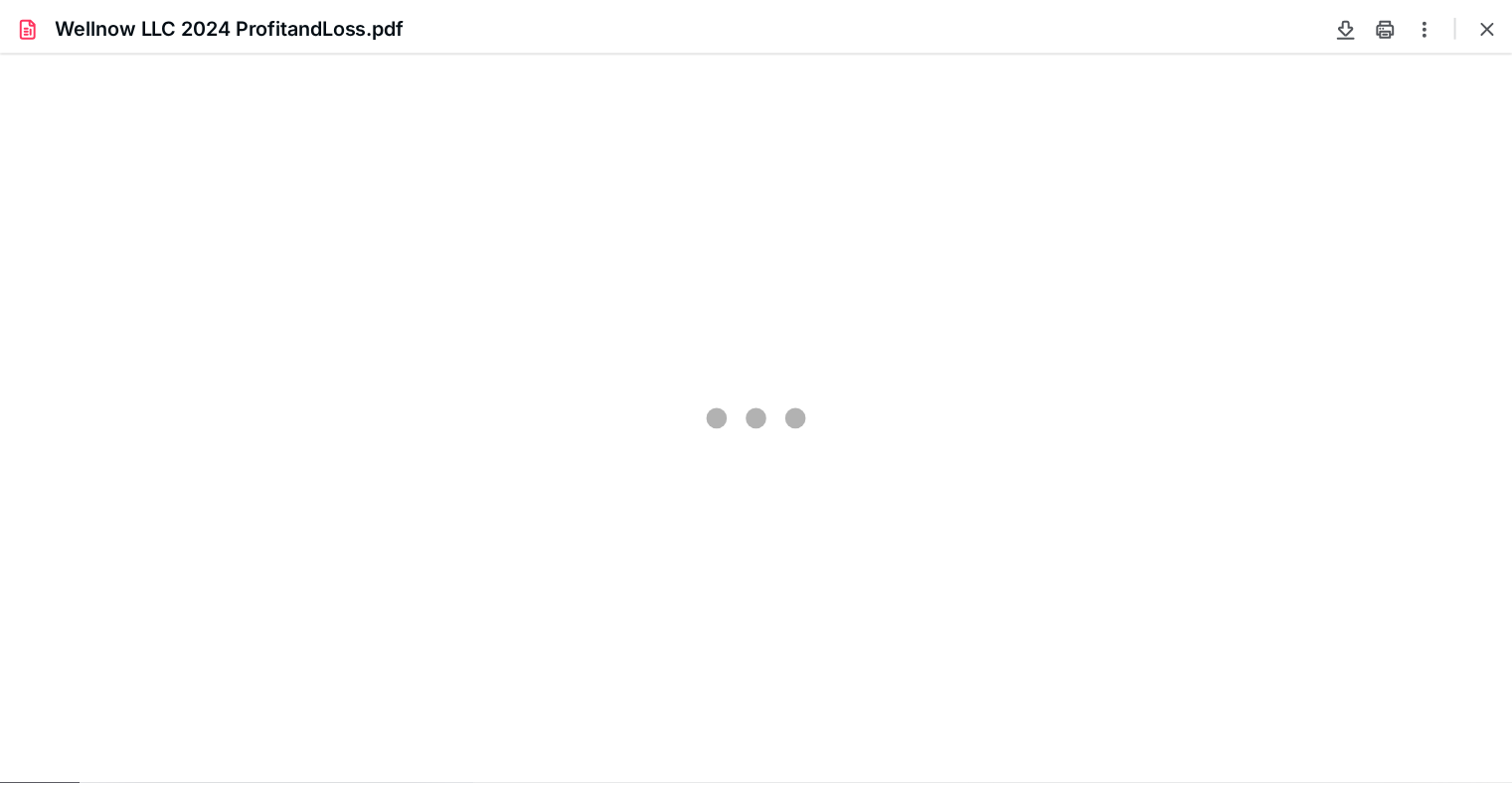 scroll, scrollTop: 0, scrollLeft: 0, axis: both 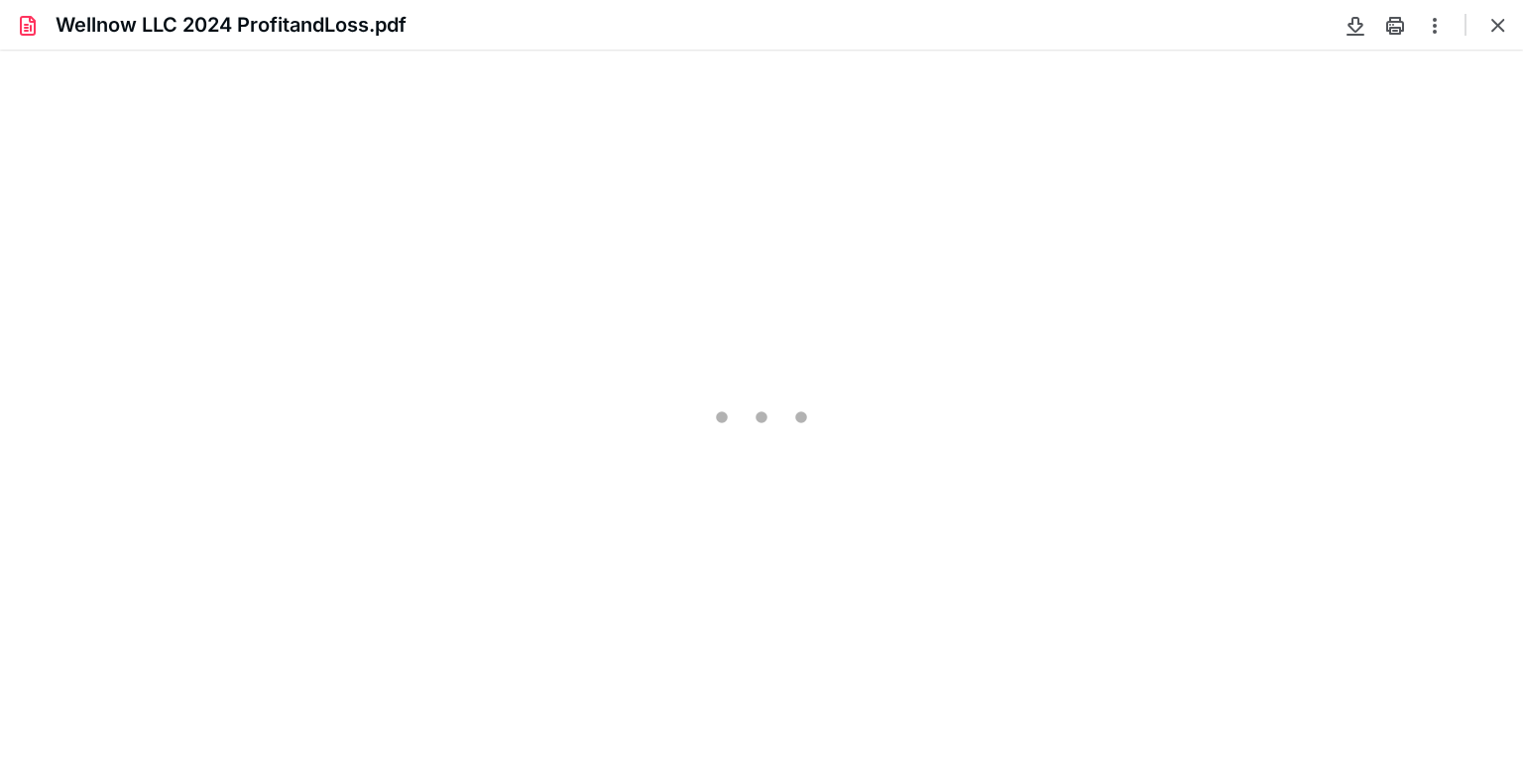 type on "87" 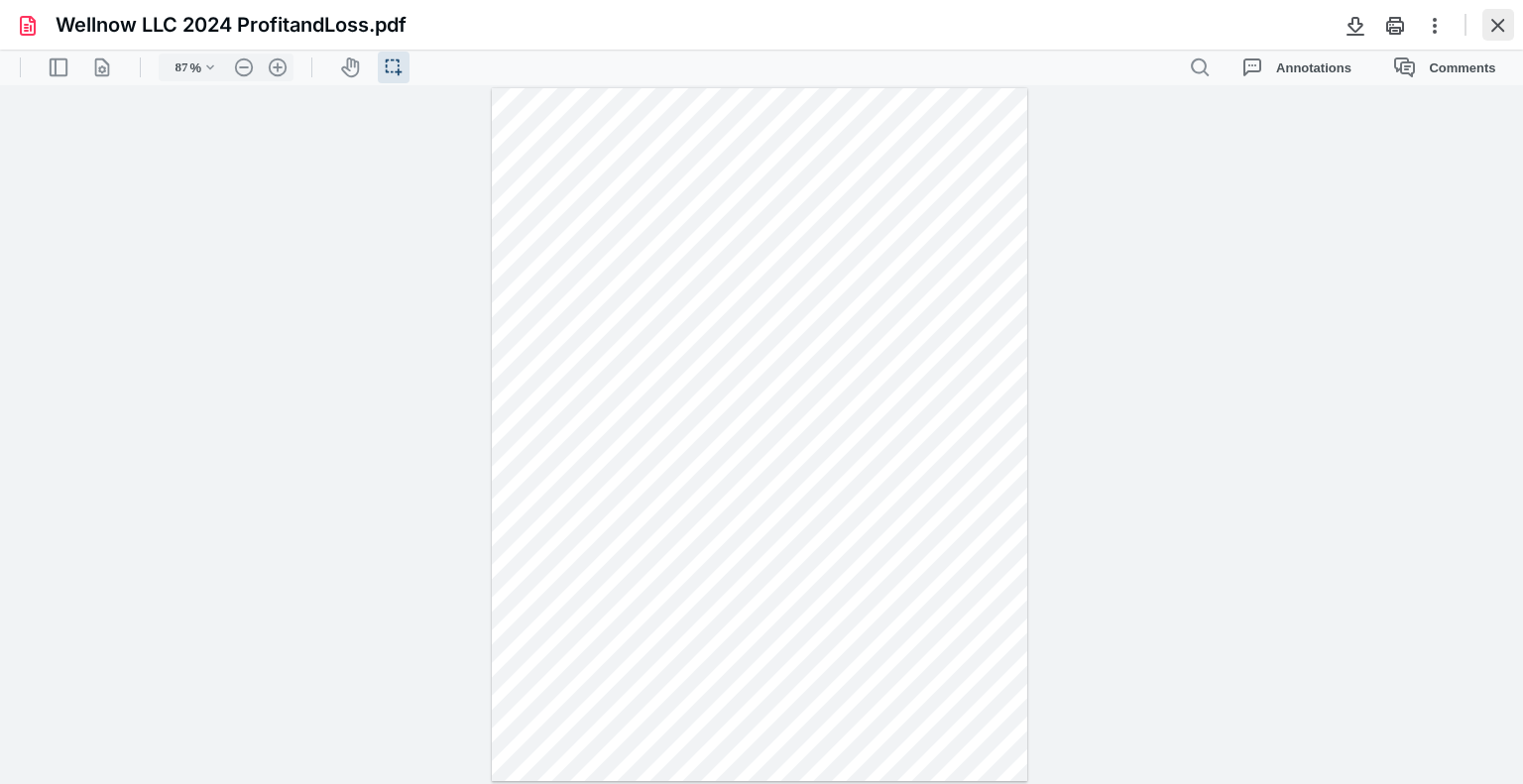 click at bounding box center (1498, 25) 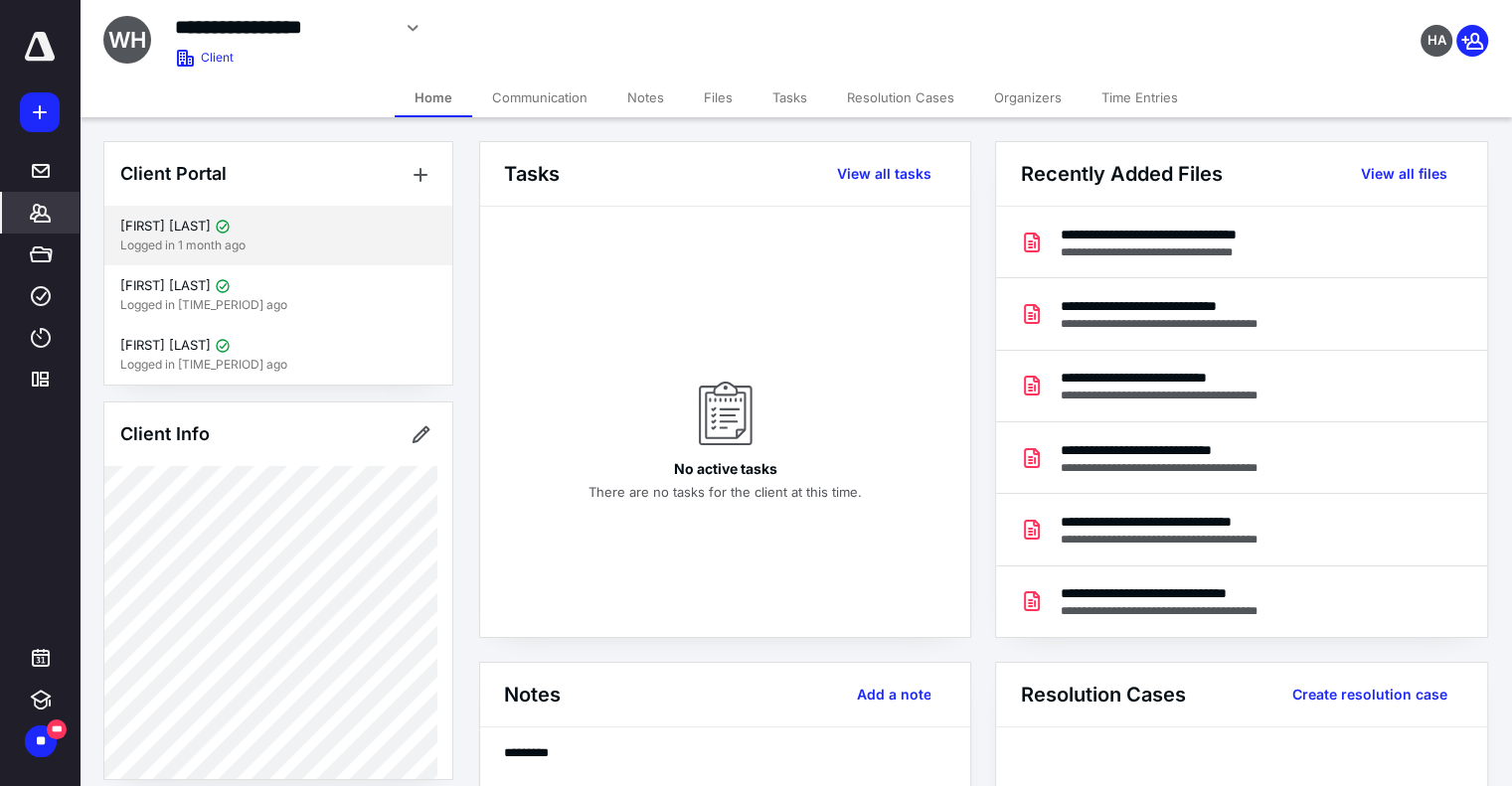 click on "[FIRST] [LAST]" at bounding box center (165, 227) 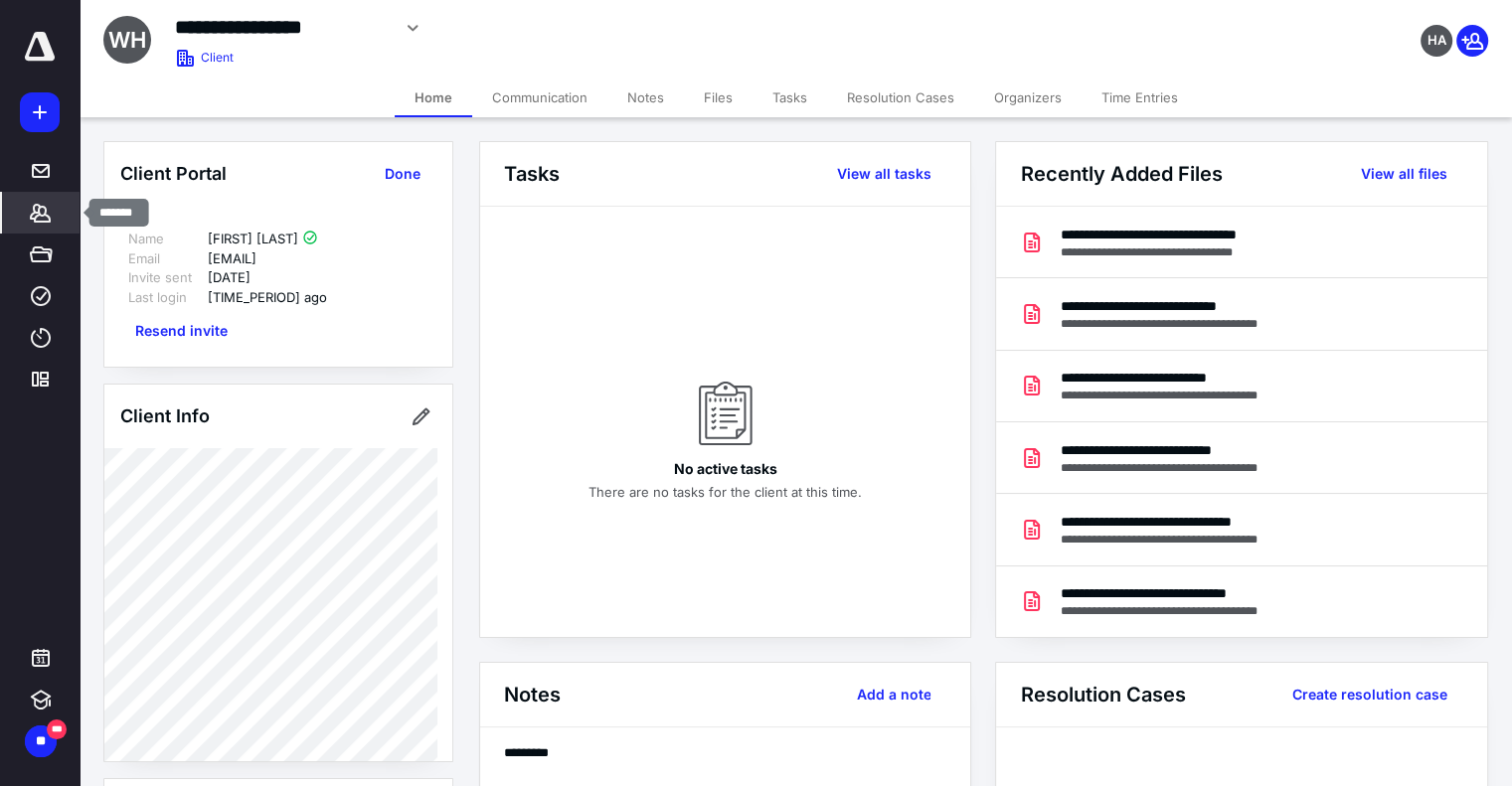 click 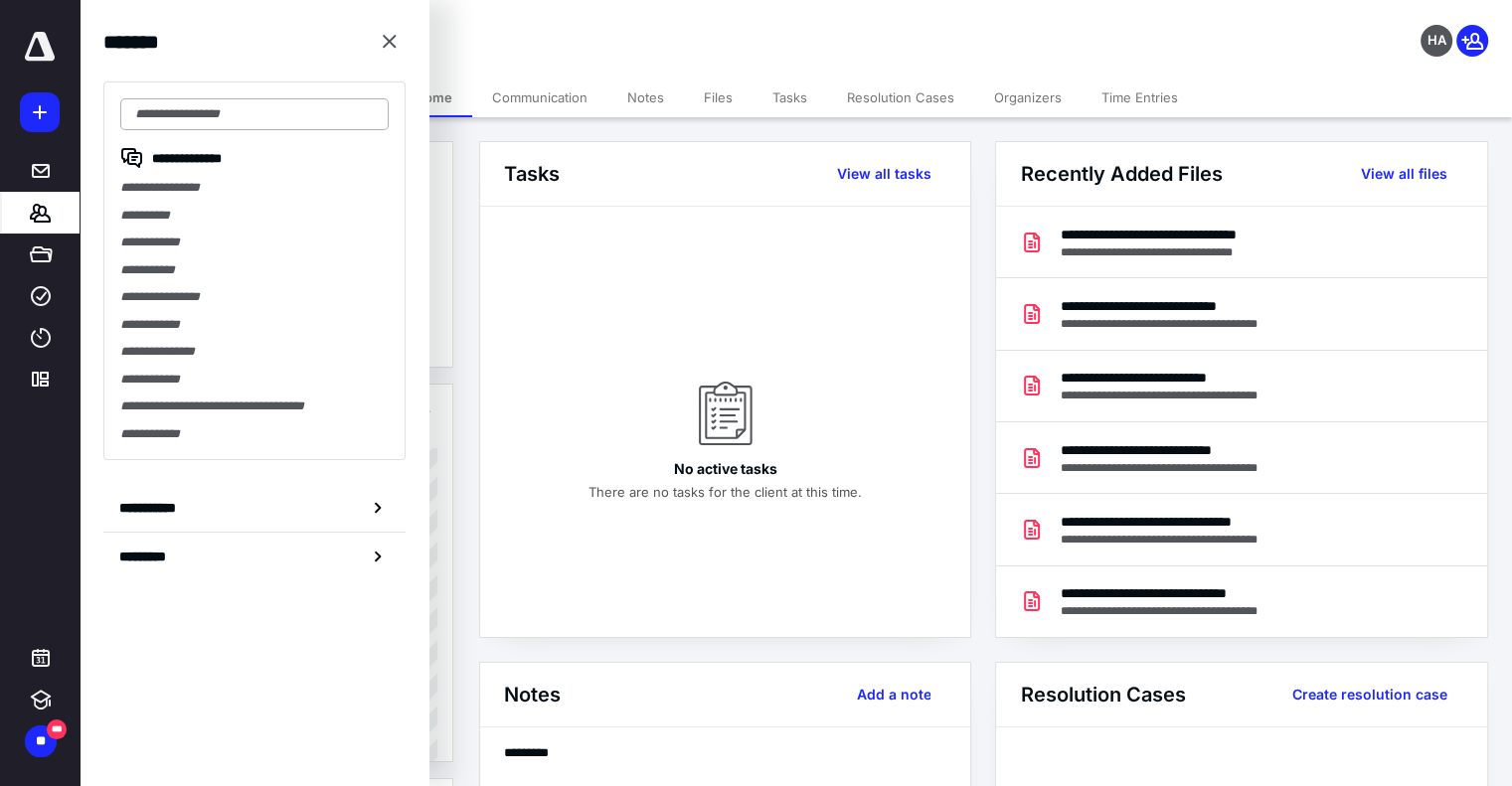 click at bounding box center [254, 114] 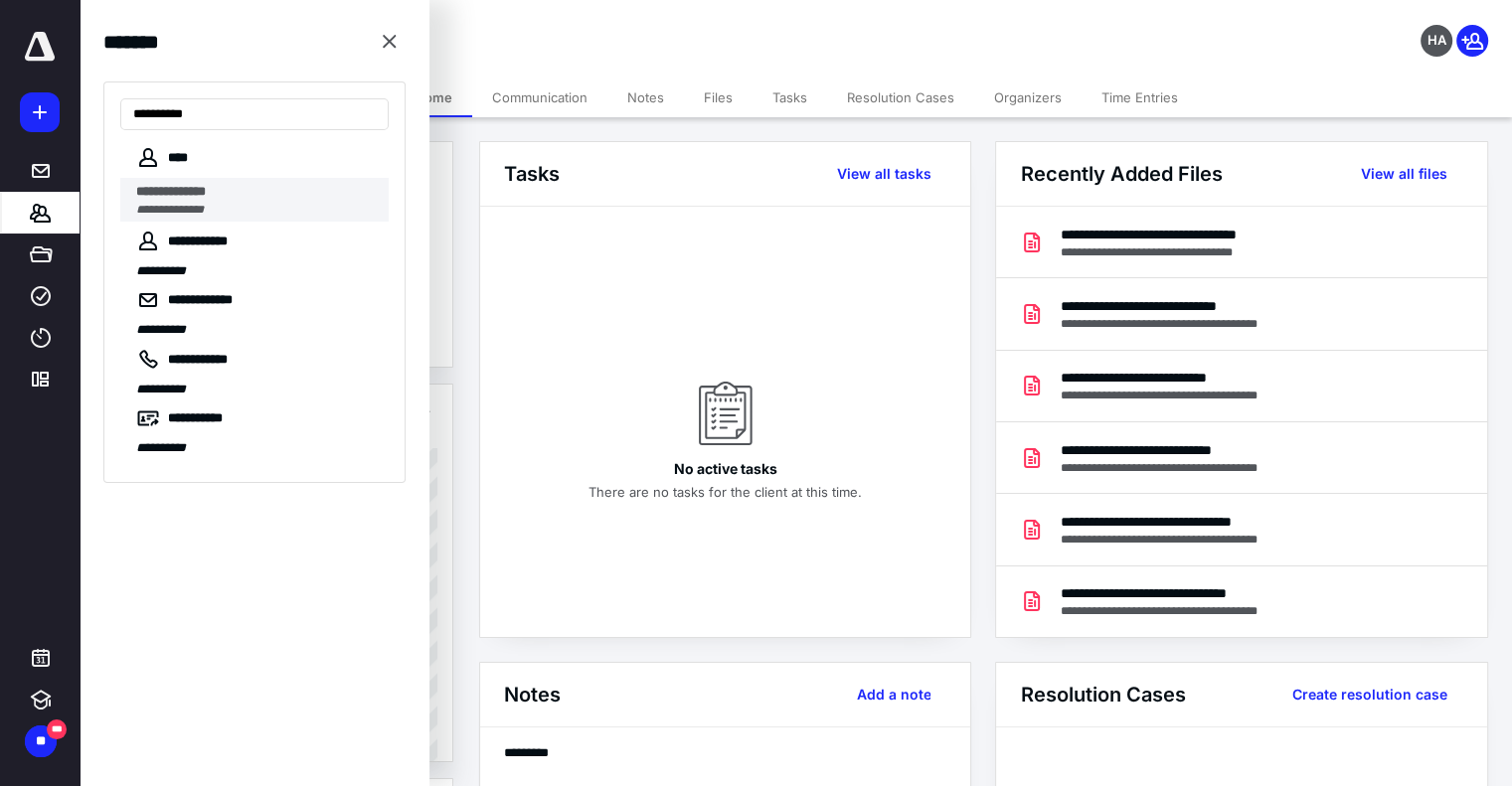 type on "**********" 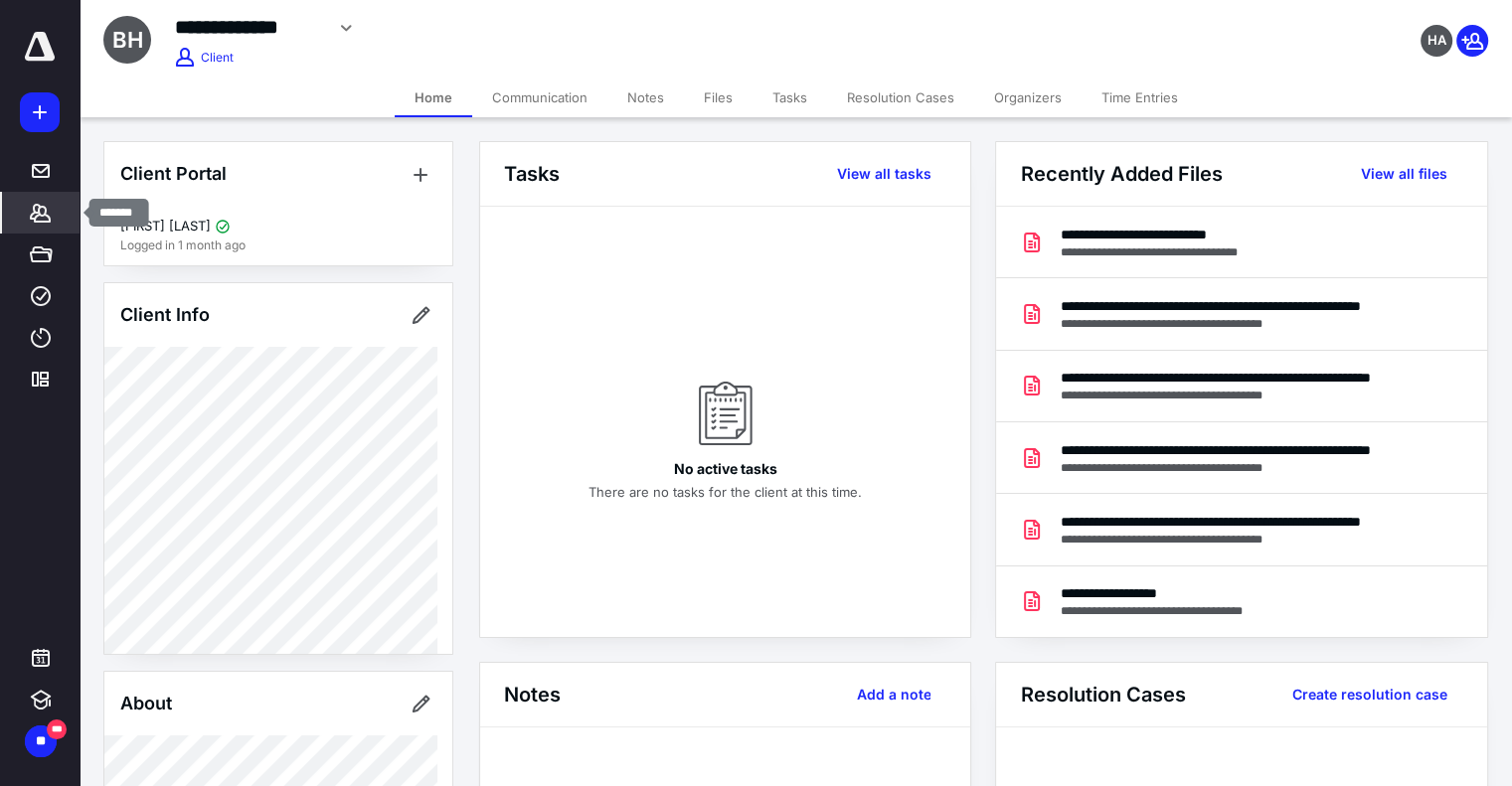click 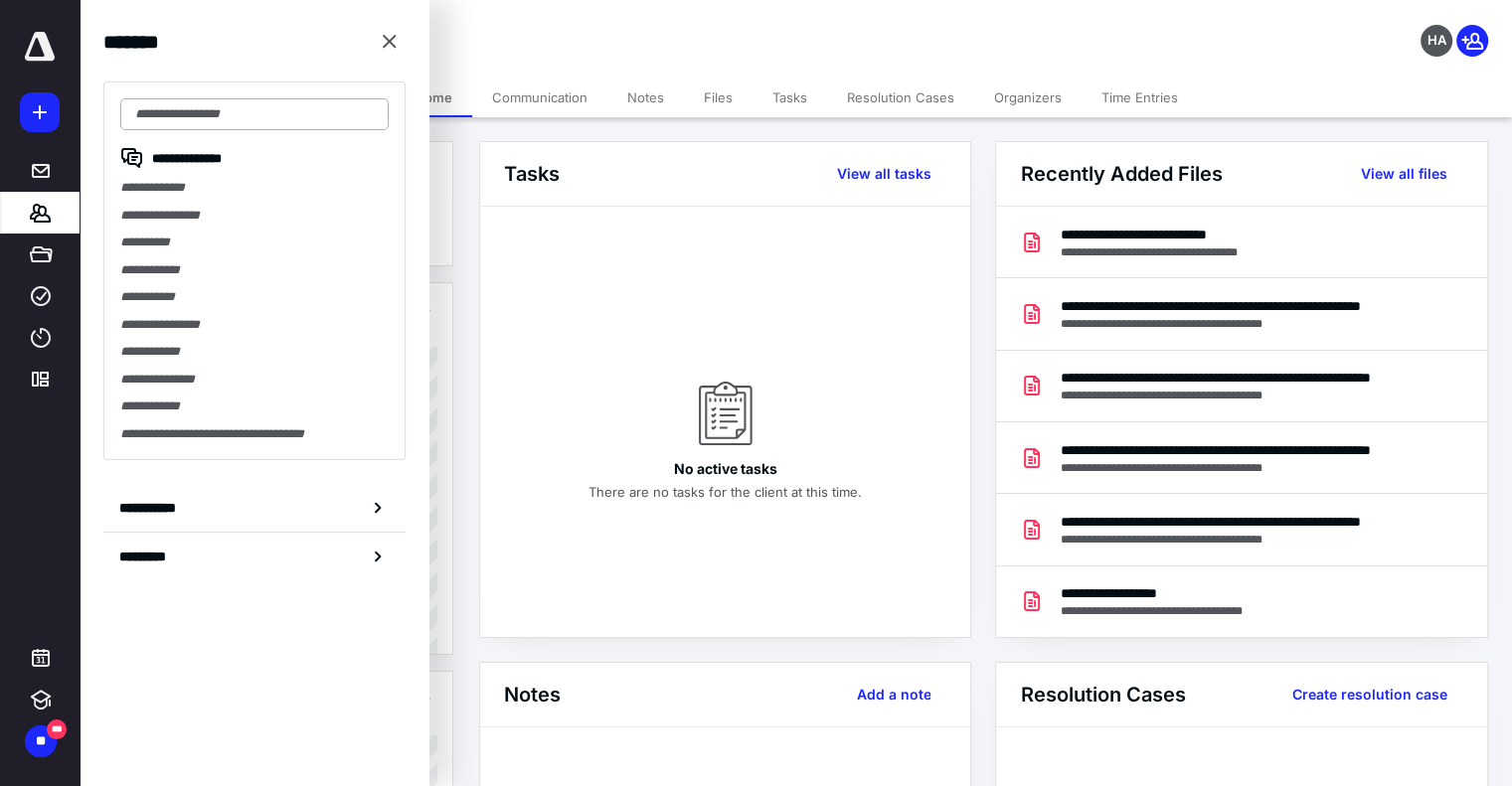 click at bounding box center [254, 114] 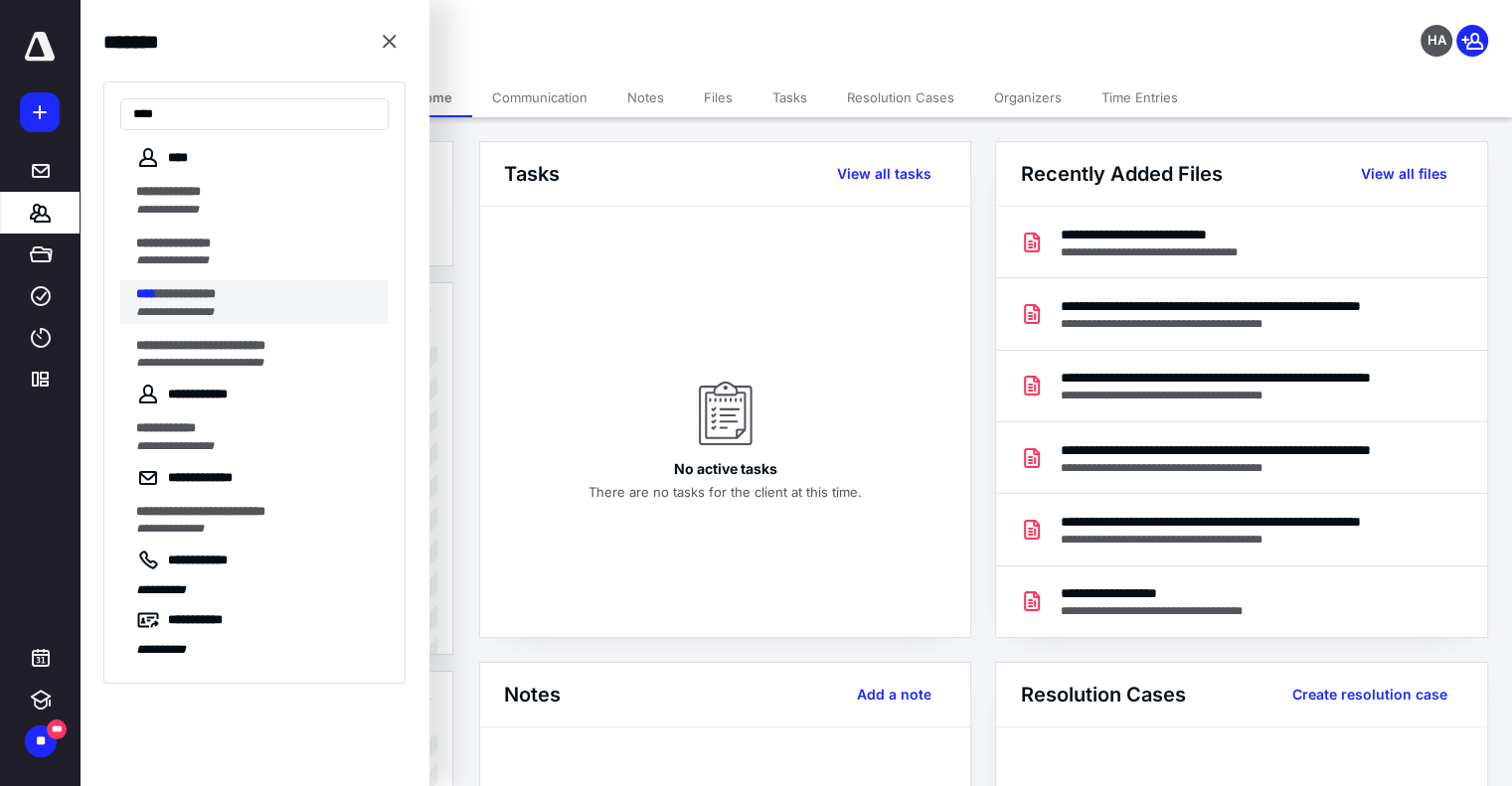 type on "****" 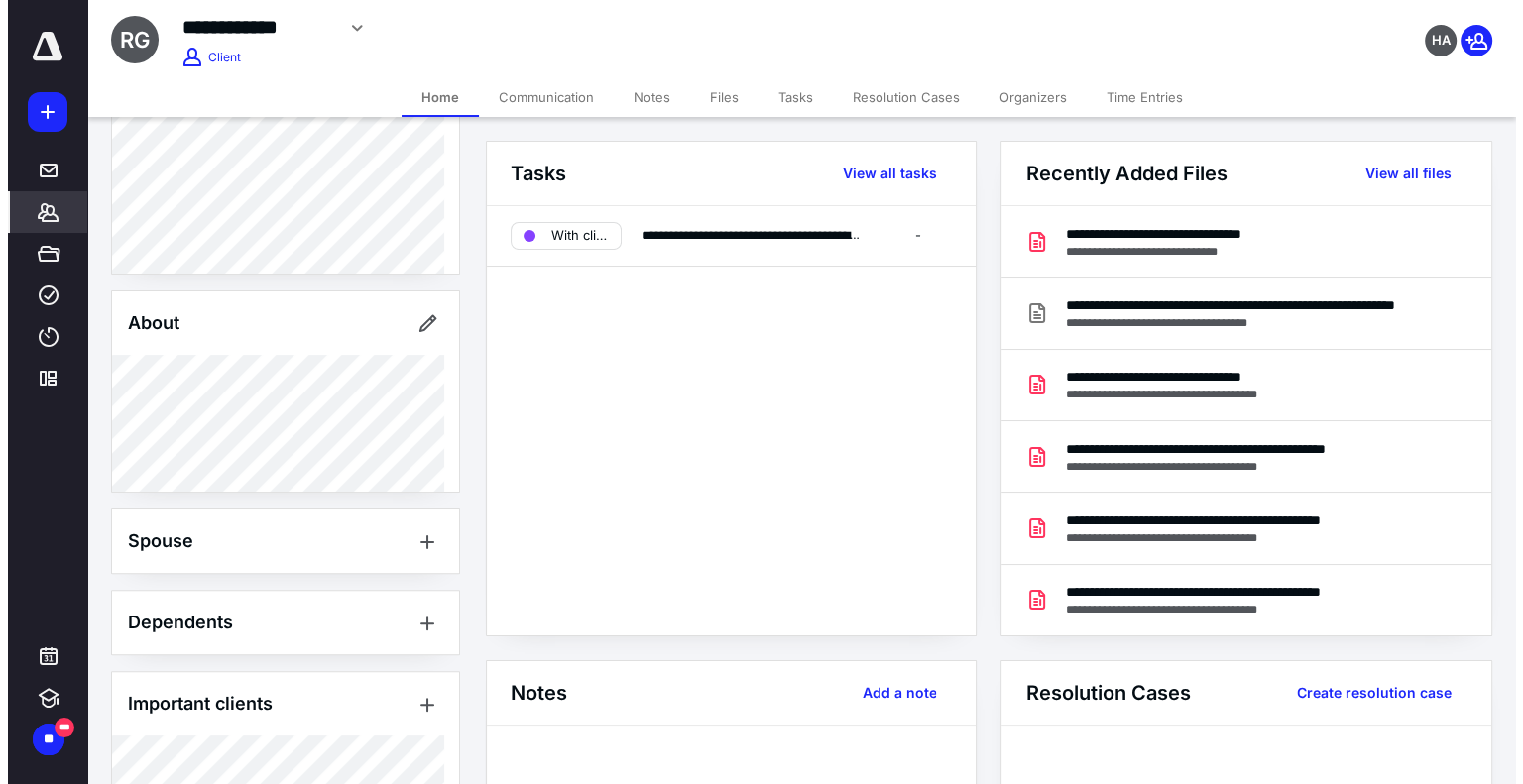 scroll, scrollTop: 198, scrollLeft: 0, axis: vertical 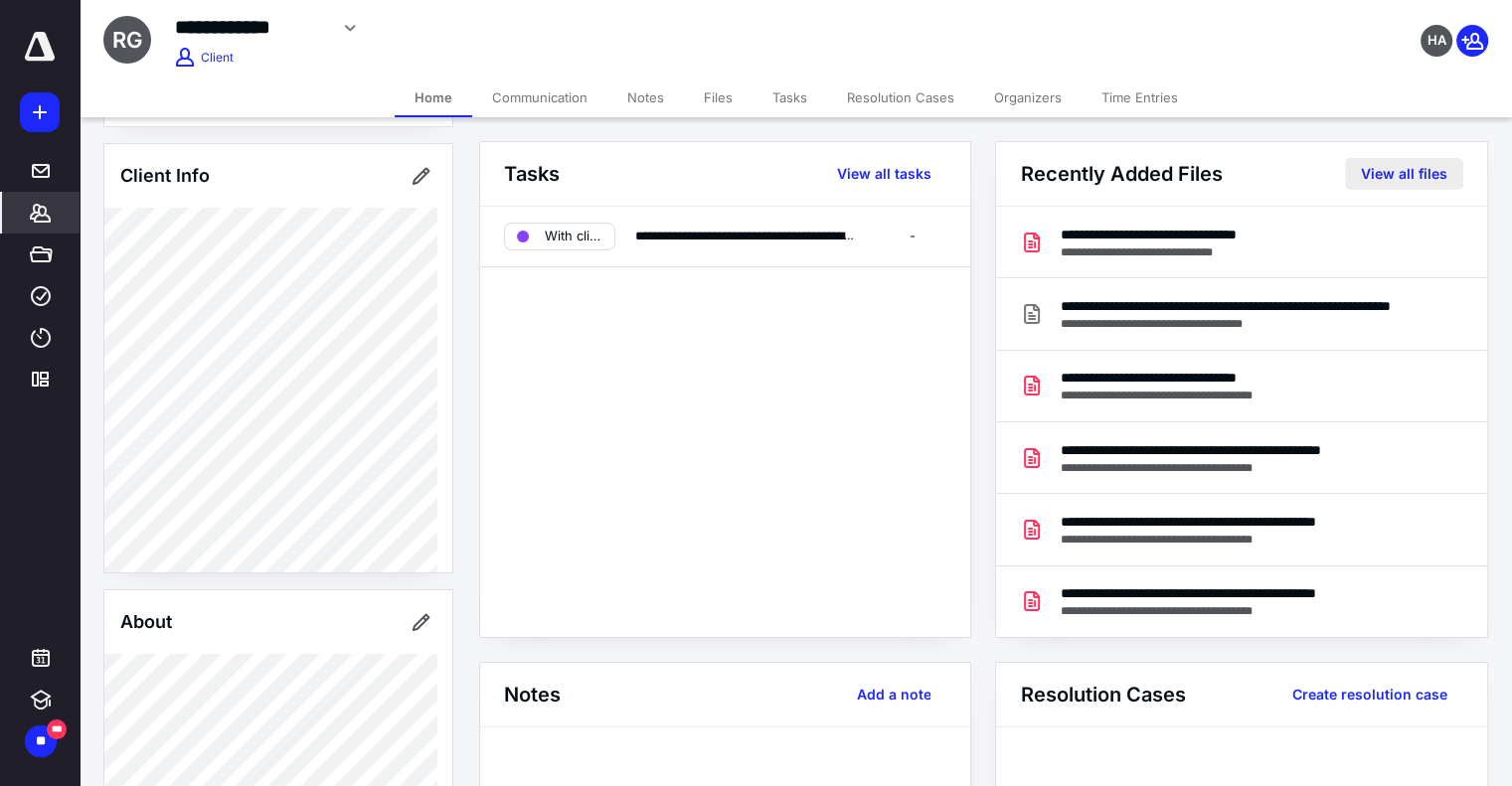 click on "View all files" at bounding box center (1404, 174) 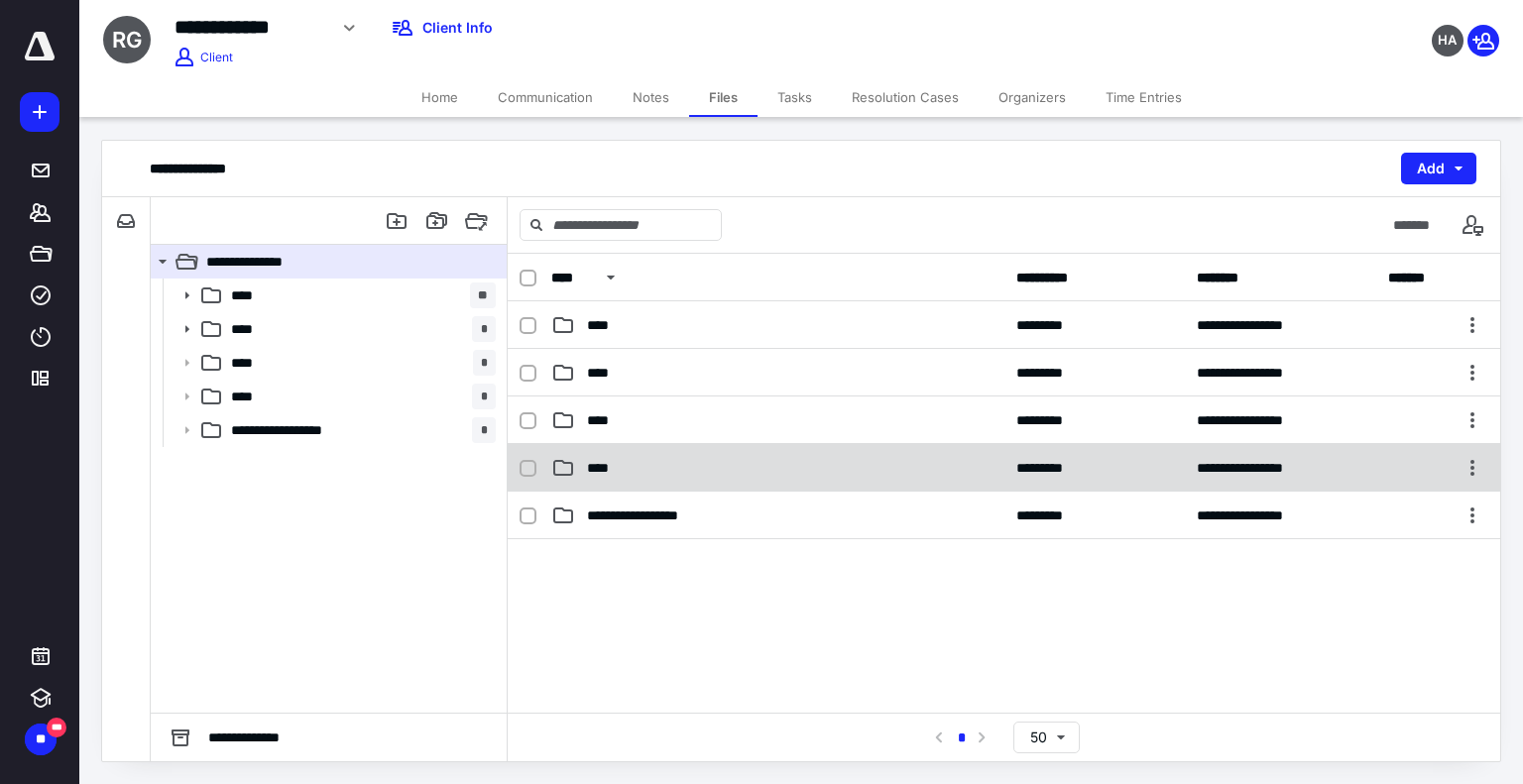 click on "****" at bounding box center [604, 468] 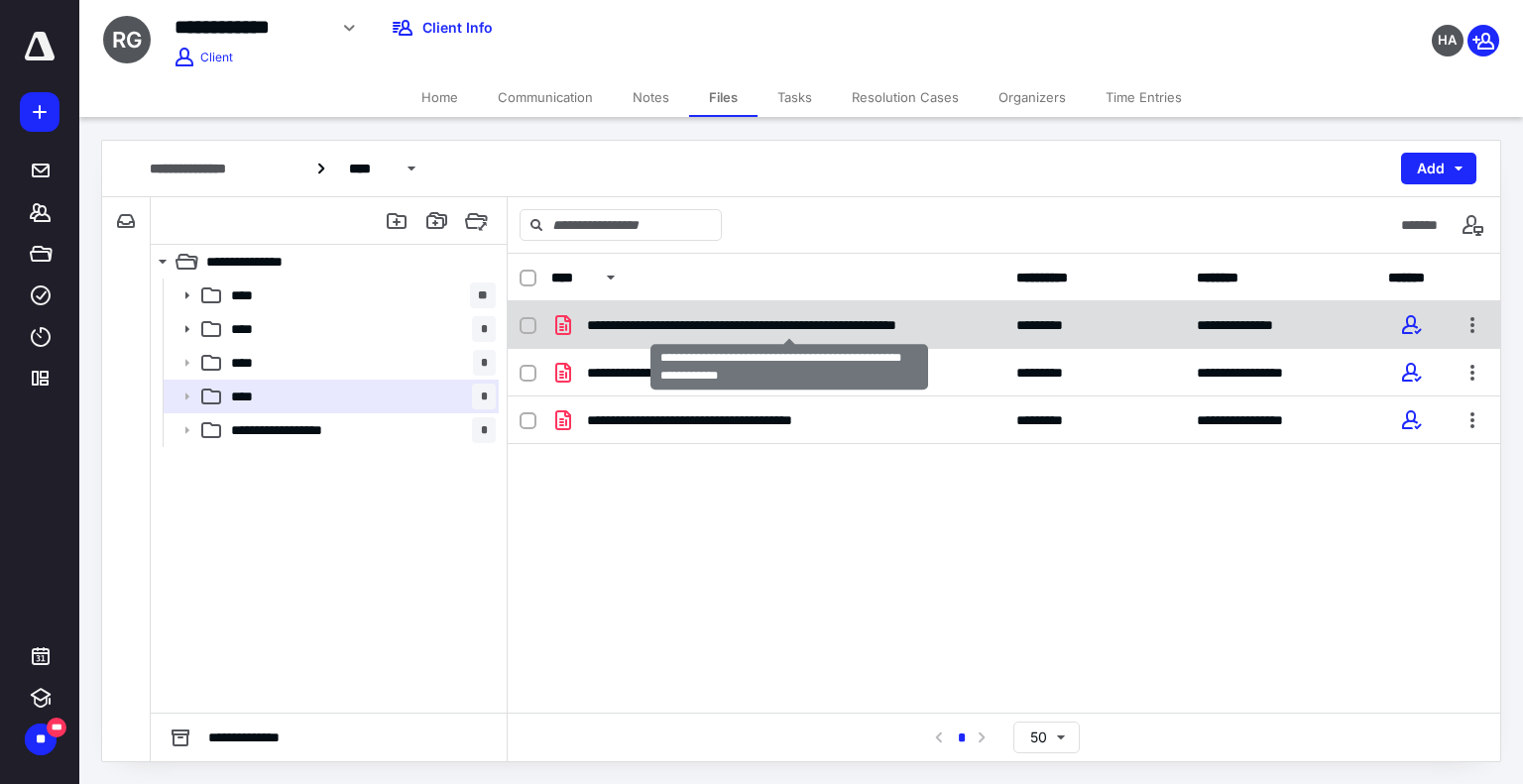 click on "**********" at bounding box center (789, 325) 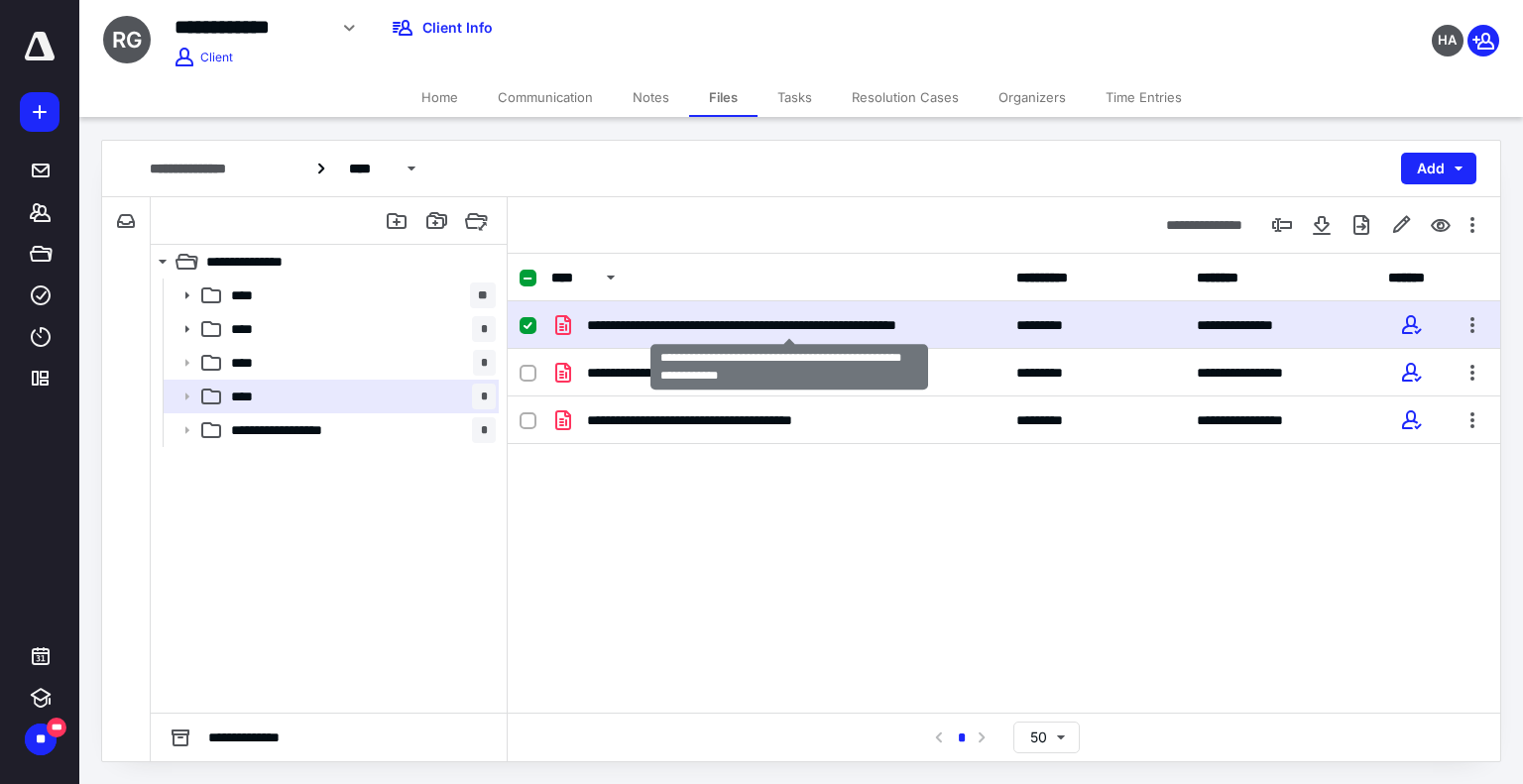 click on "**********" at bounding box center (789, 325) 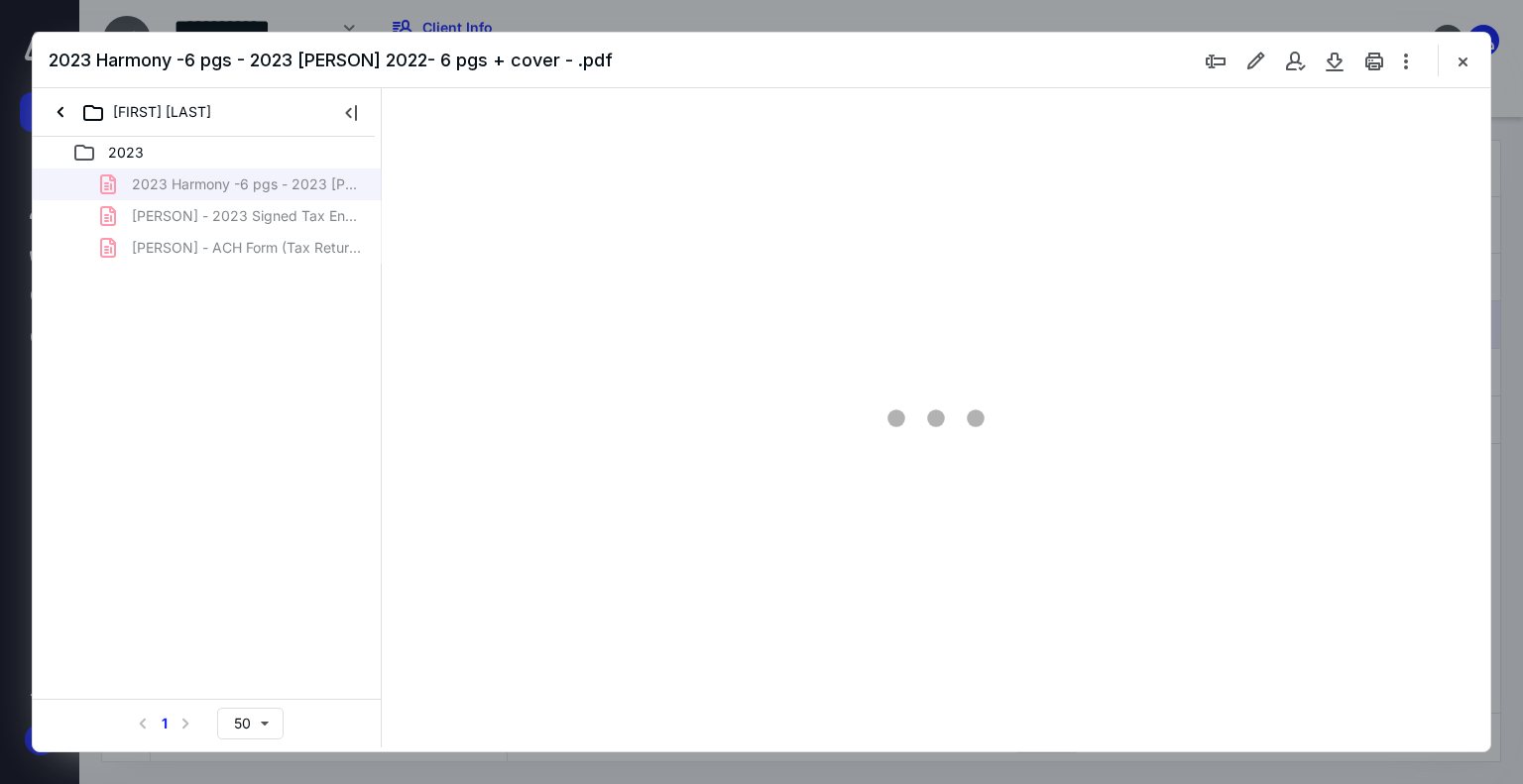 scroll, scrollTop: 0, scrollLeft: 0, axis: both 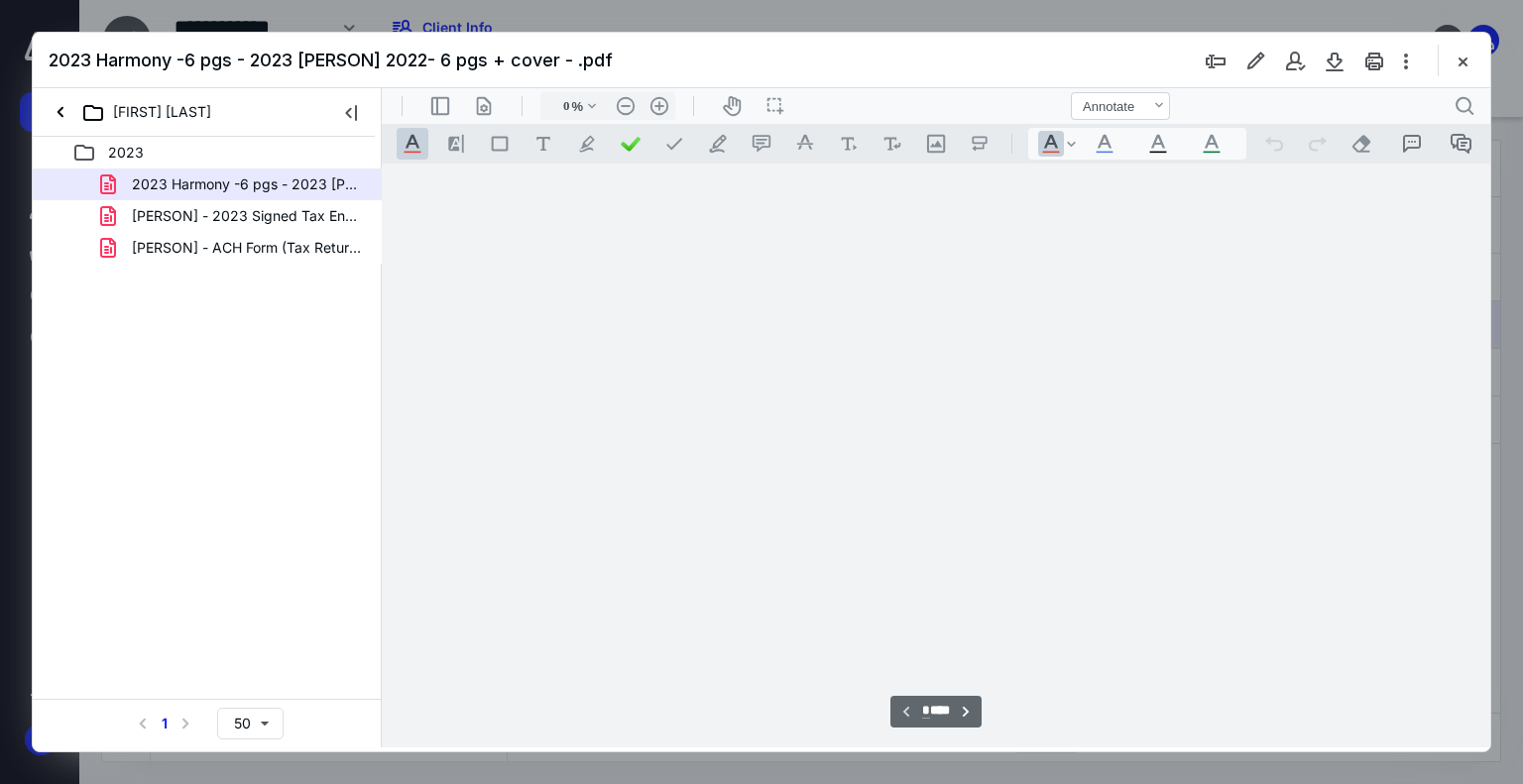 type on "74" 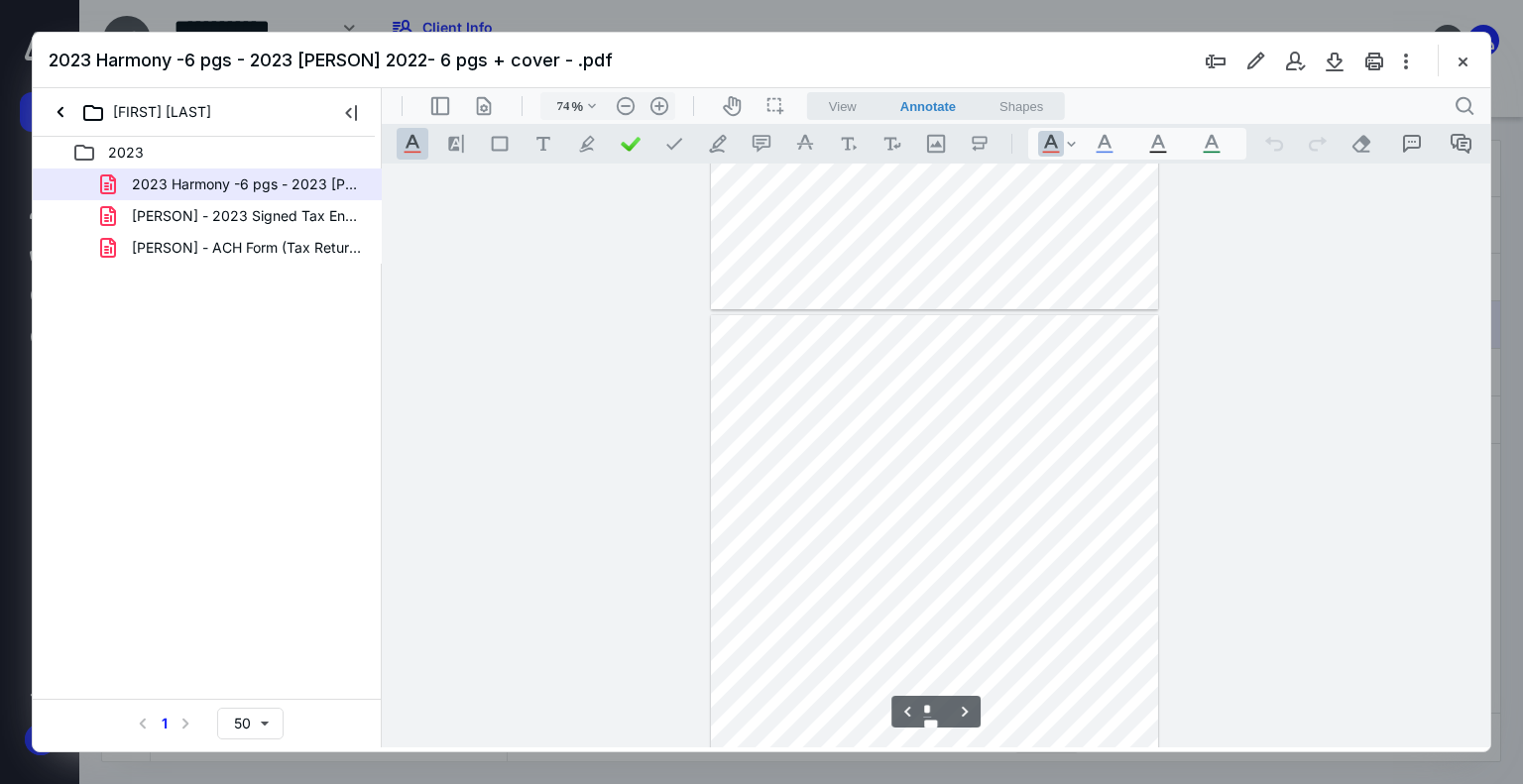 scroll, scrollTop: 3073, scrollLeft: 0, axis: vertical 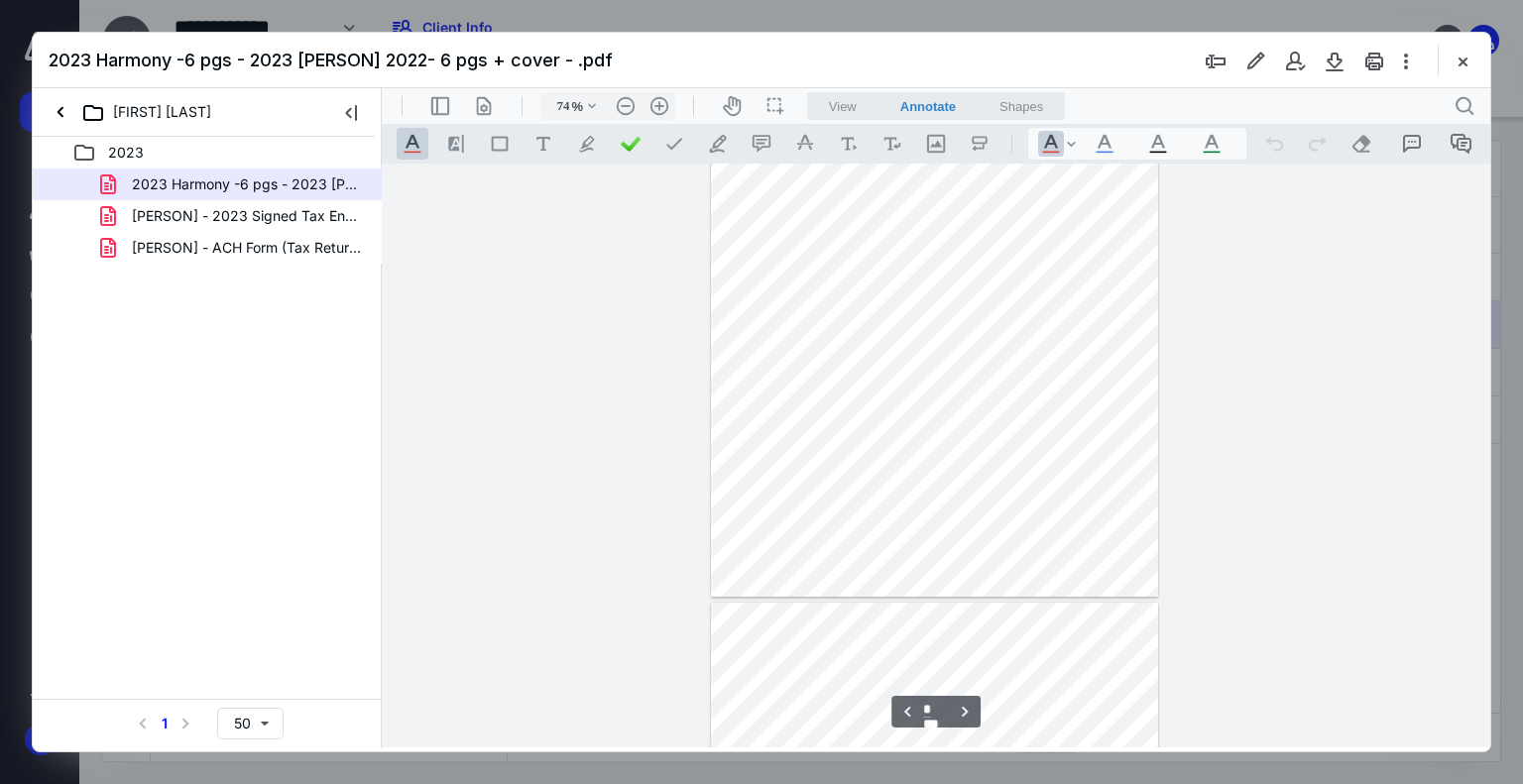 type on "*" 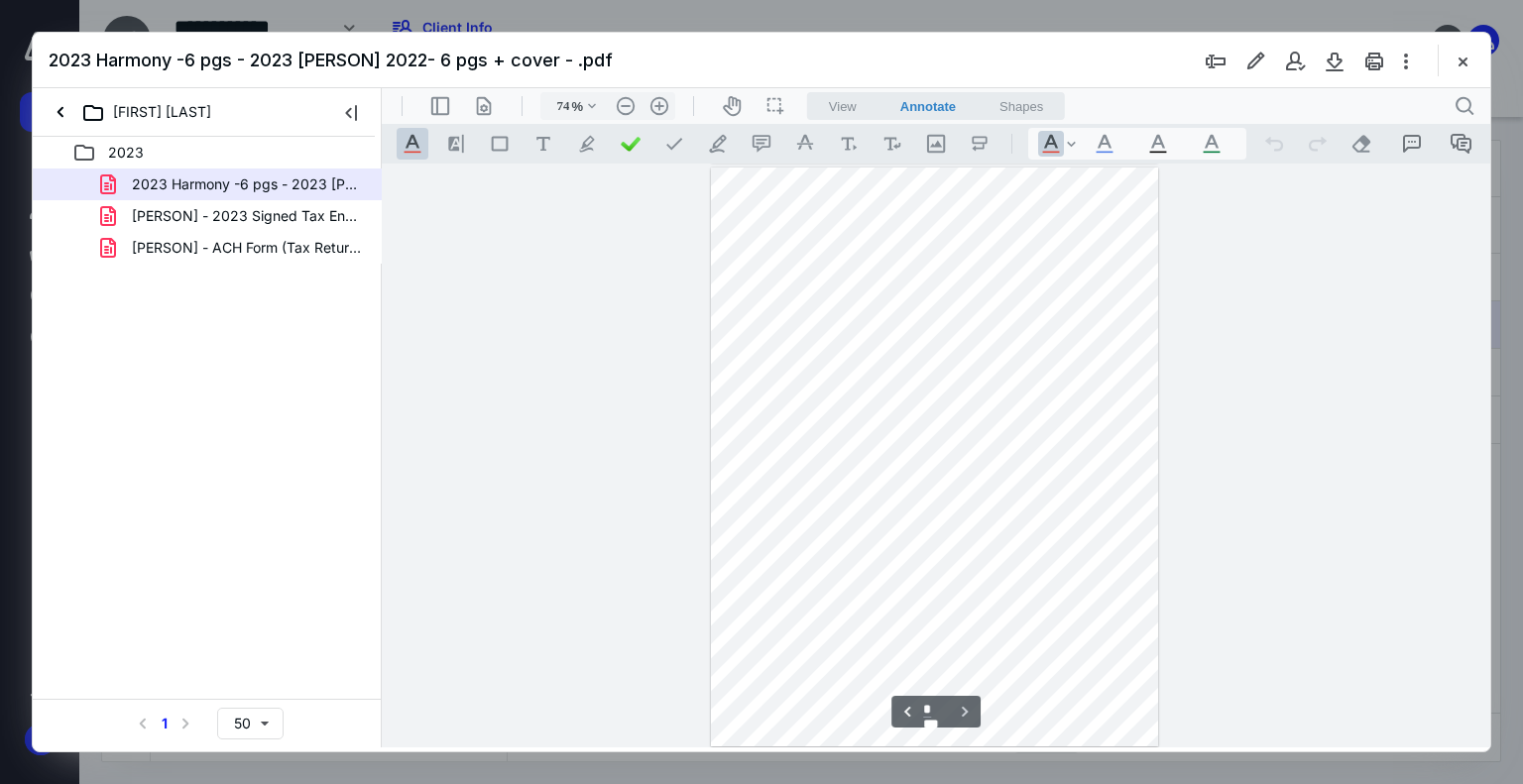 scroll, scrollTop: 3509, scrollLeft: 0, axis: vertical 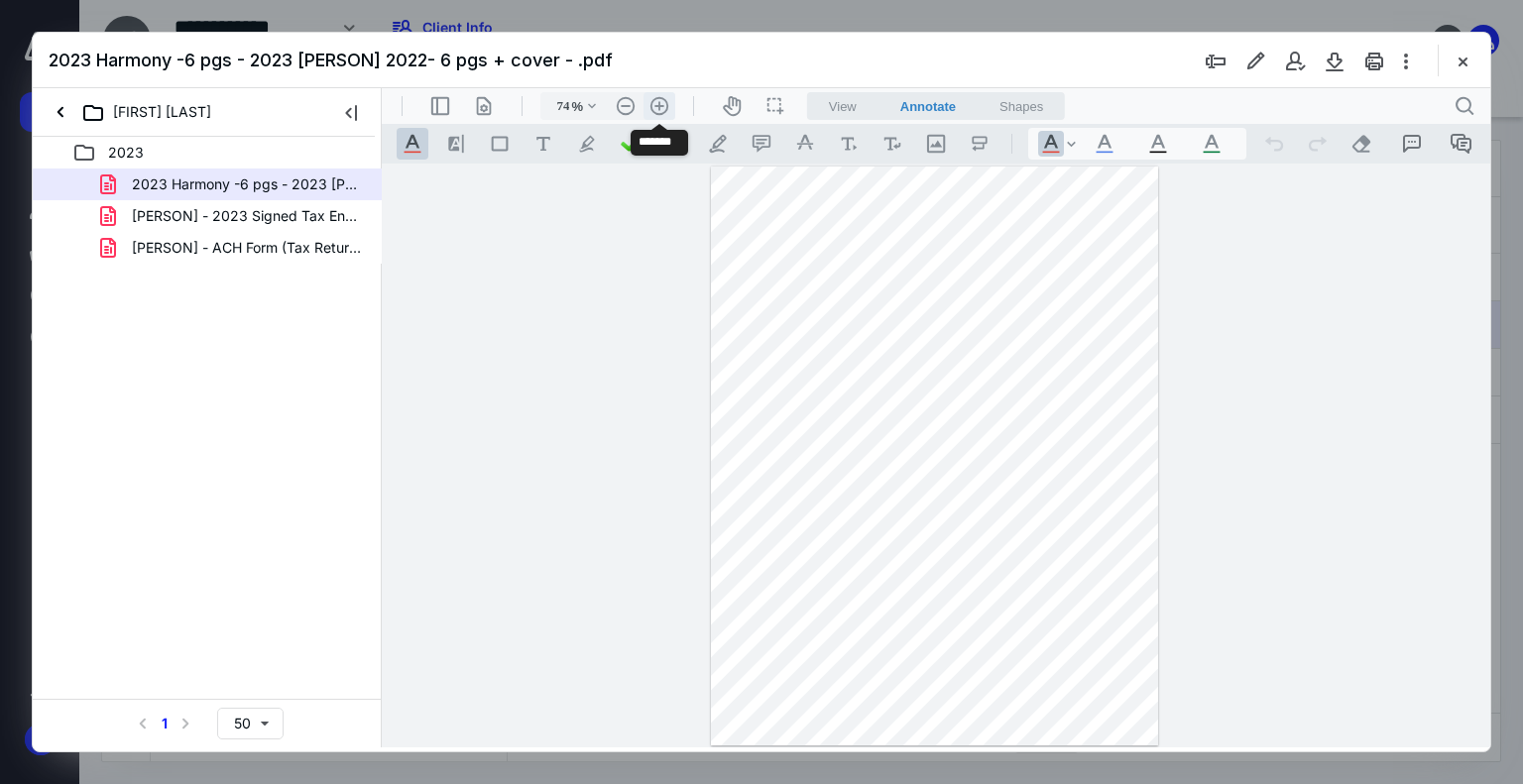 click on ".cls-1{fill:#abb0c4;} icon - header - zoom - in - line" at bounding box center [659, 106] 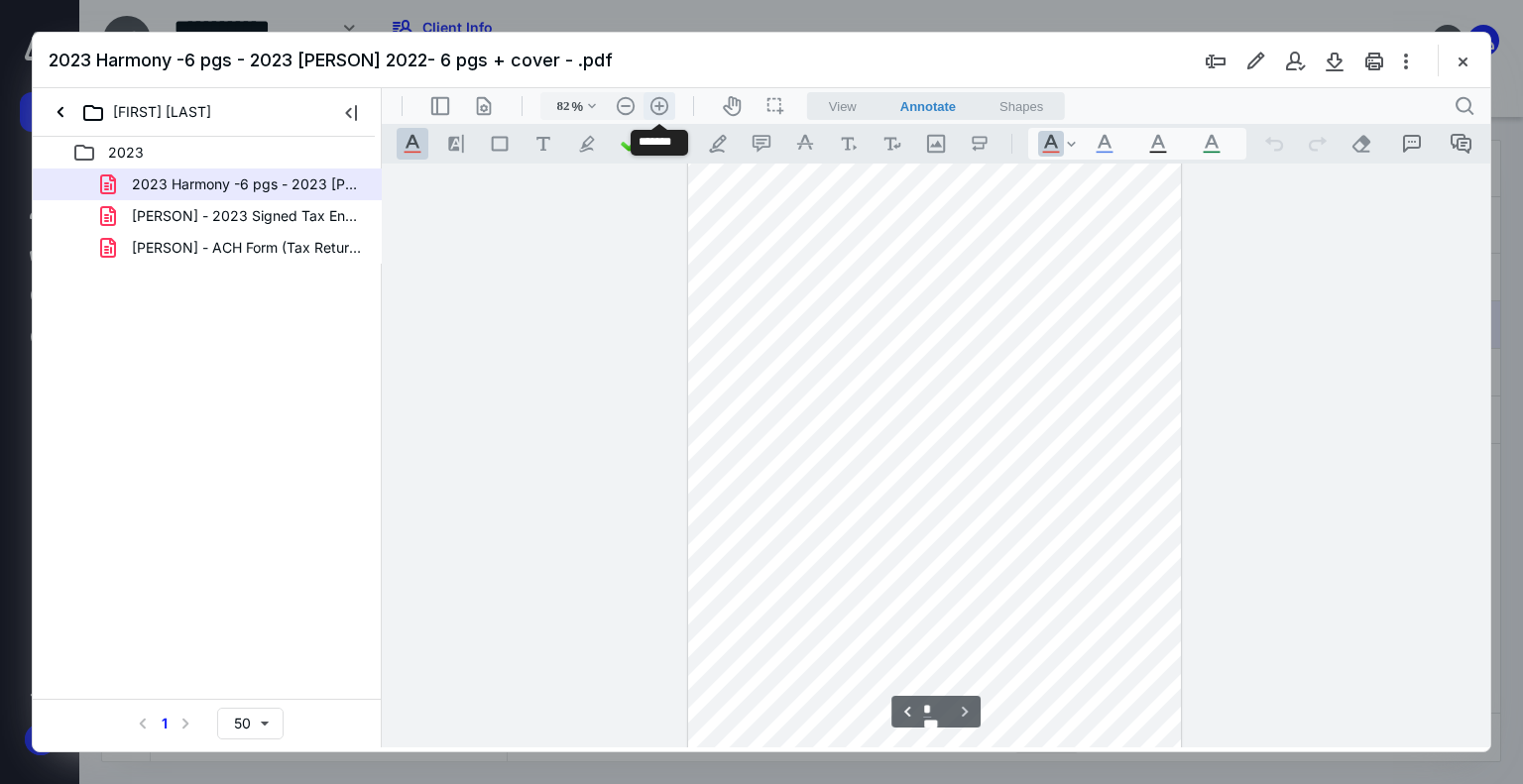click on ".cls-1{fill:#abb0c4;} icon - header - zoom - in - line" at bounding box center (659, 106) 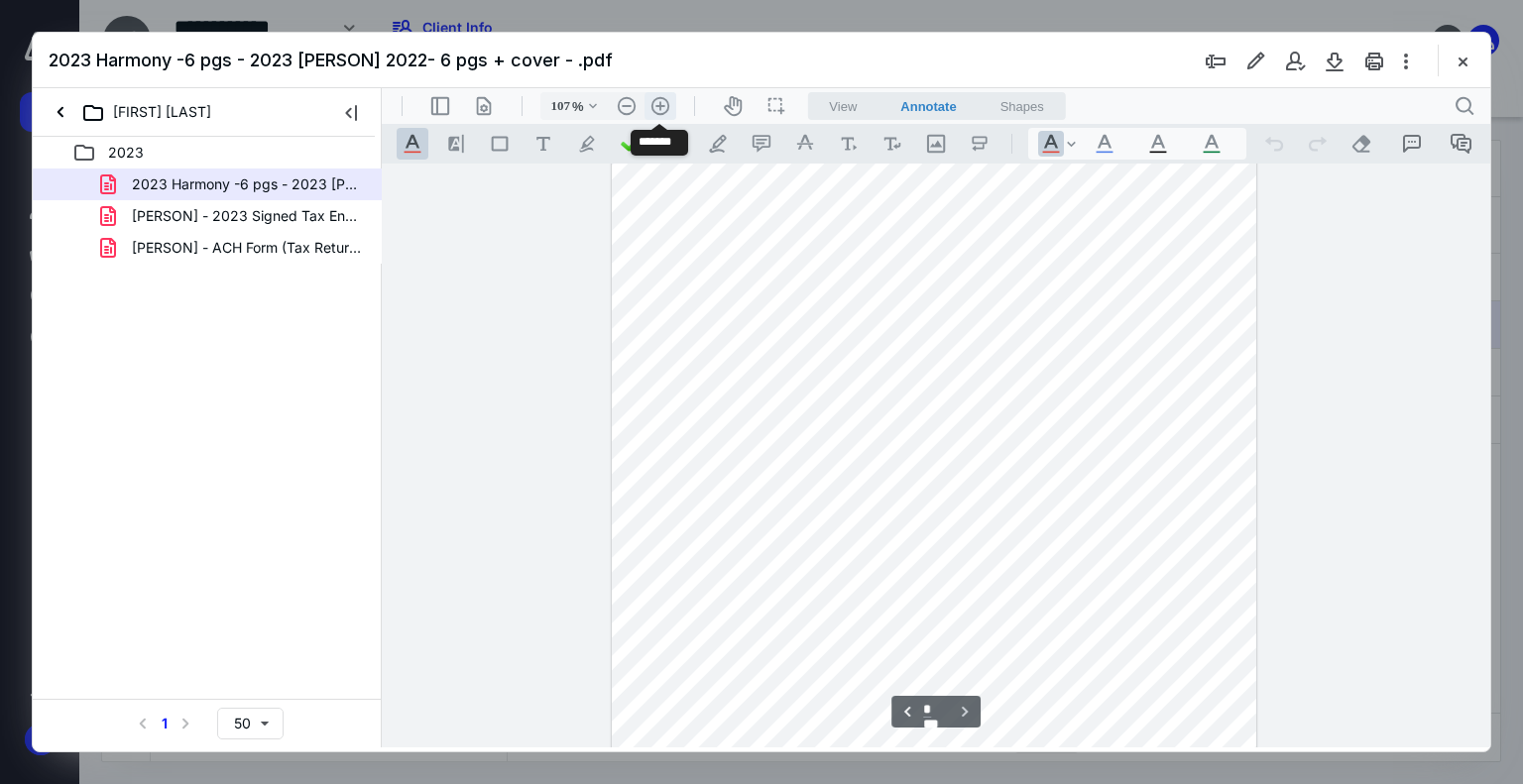click on ".cls-1{fill:#abb0c4;} icon - header - zoom - in - line" at bounding box center [660, 106] 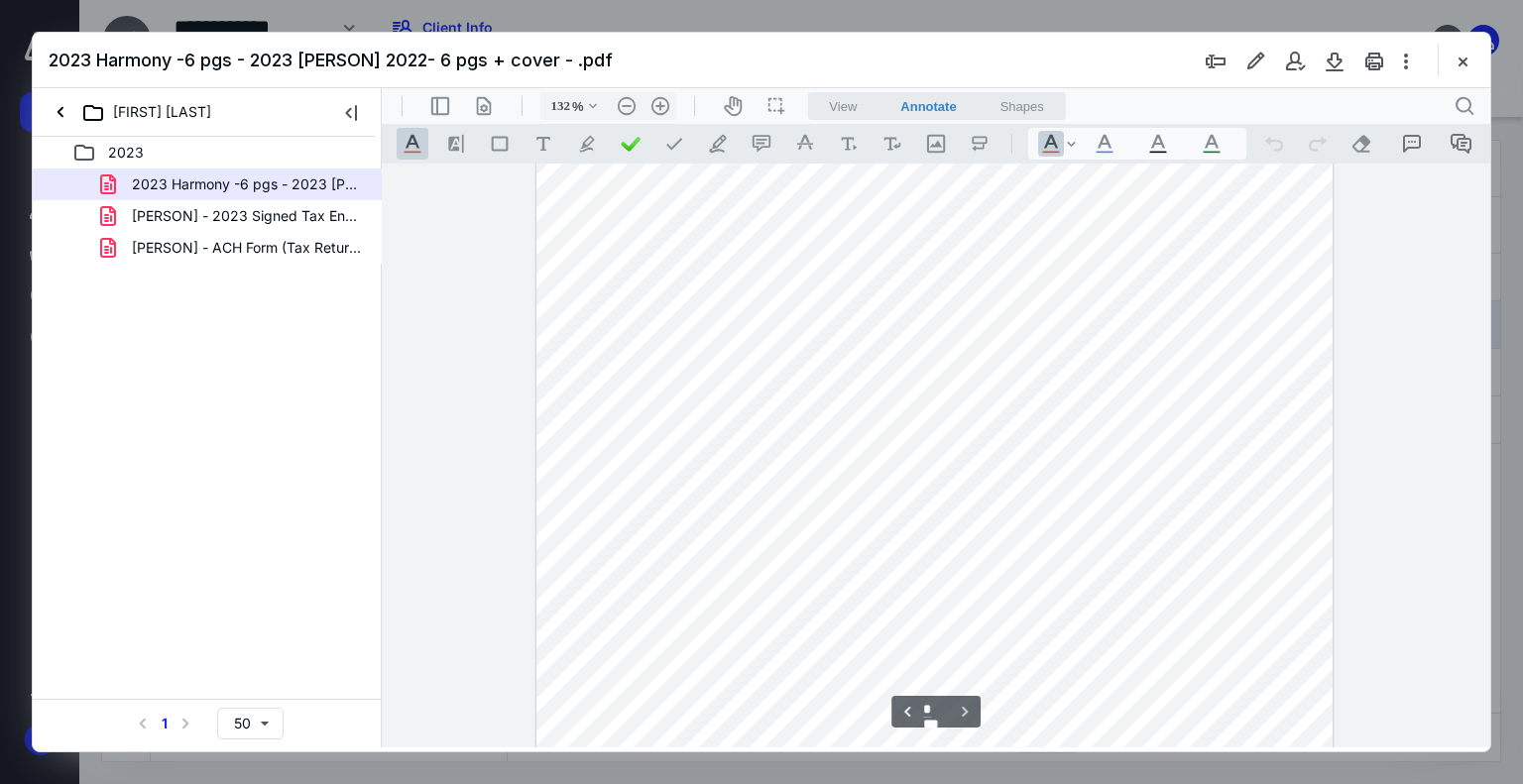 scroll, scrollTop: 6543, scrollLeft: 0, axis: vertical 